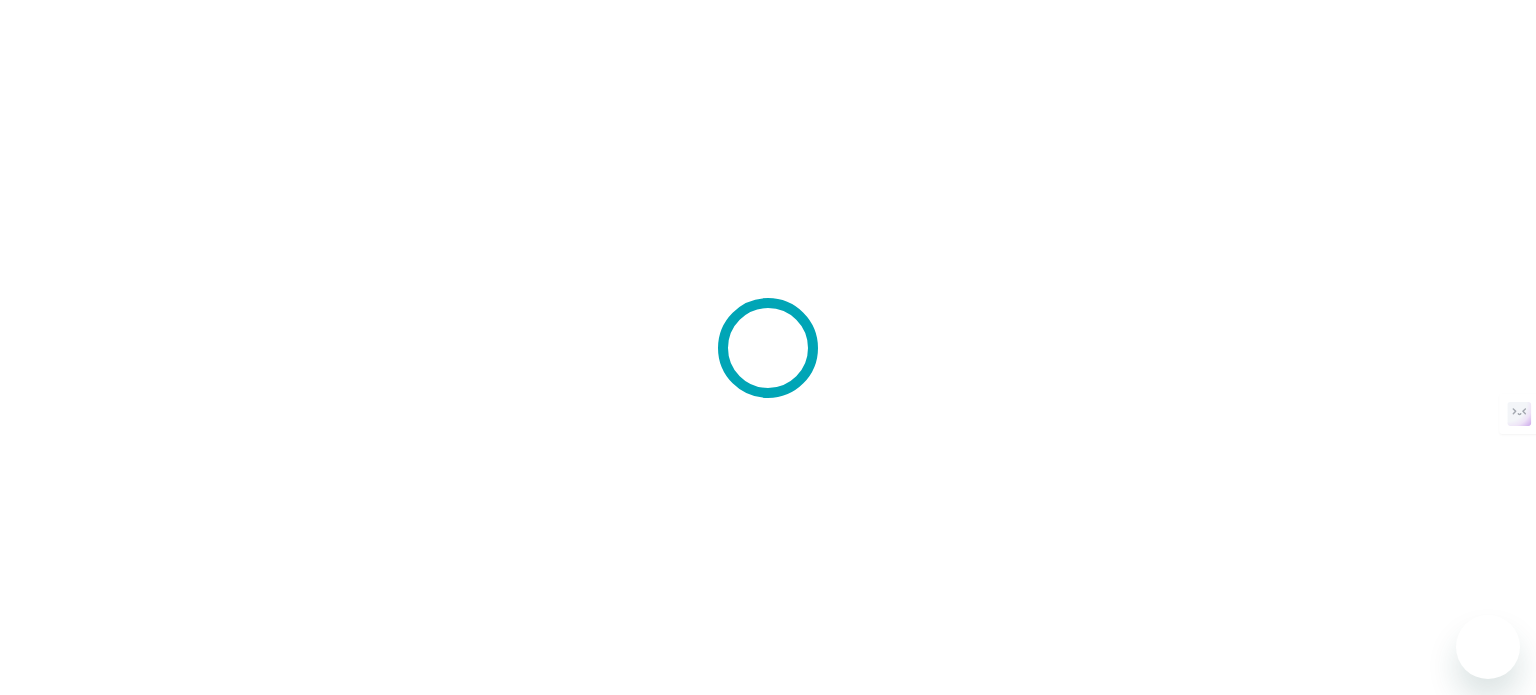 scroll, scrollTop: 0, scrollLeft: 0, axis: both 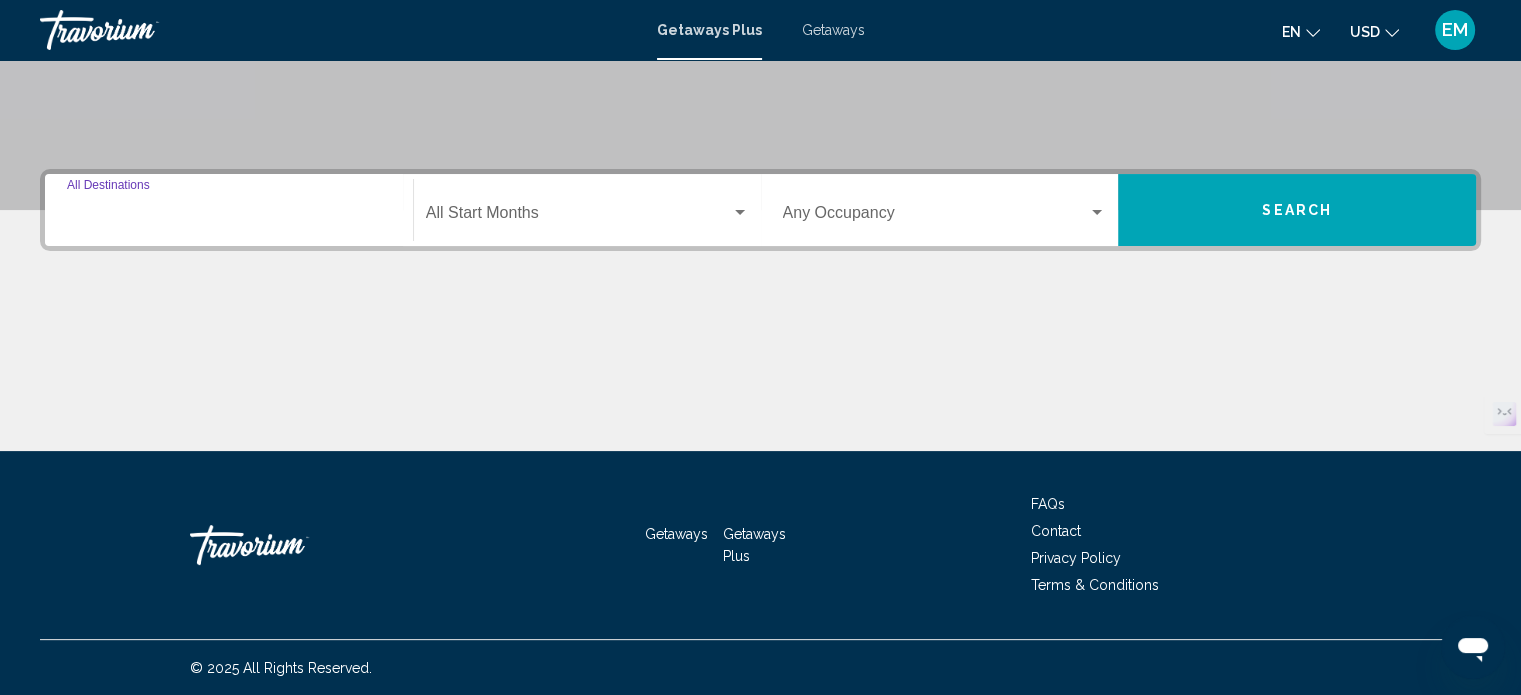 click on "Destination All Destinations" at bounding box center [229, 217] 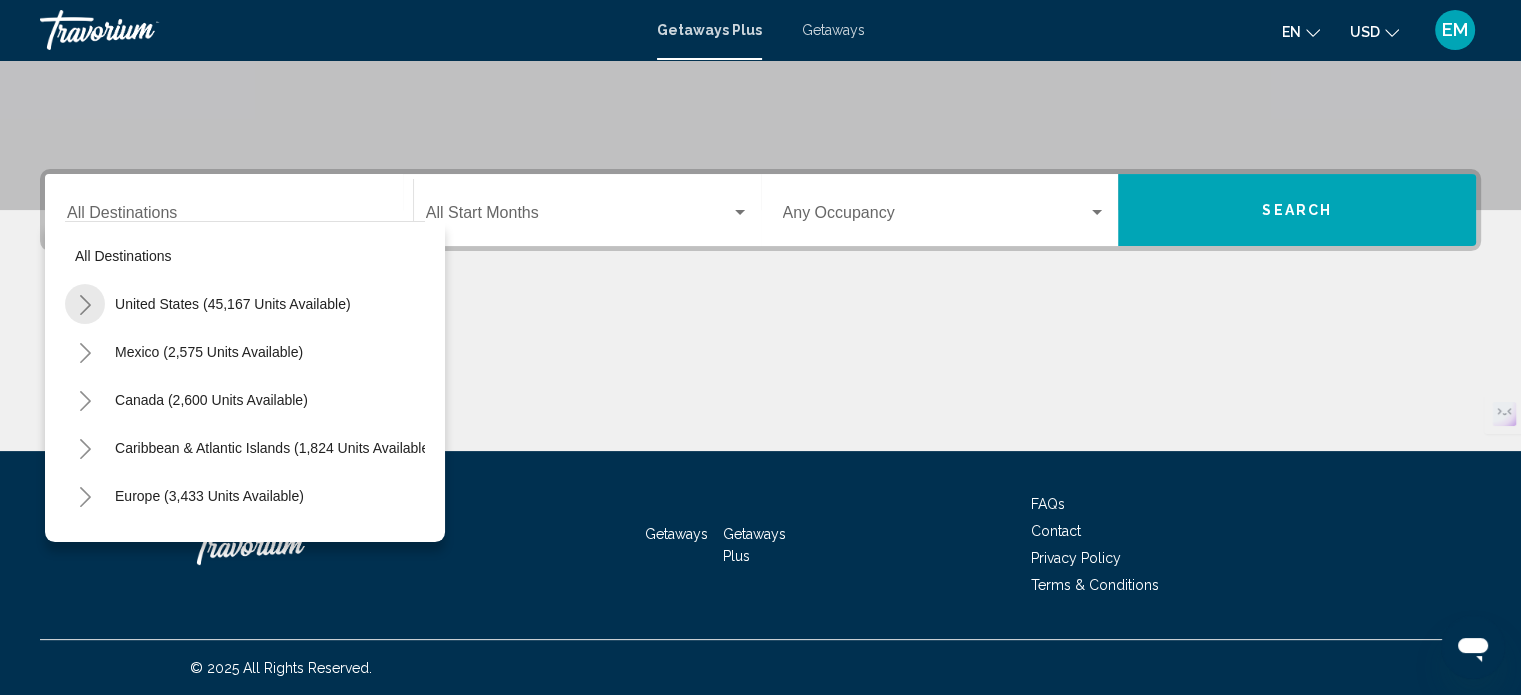 click 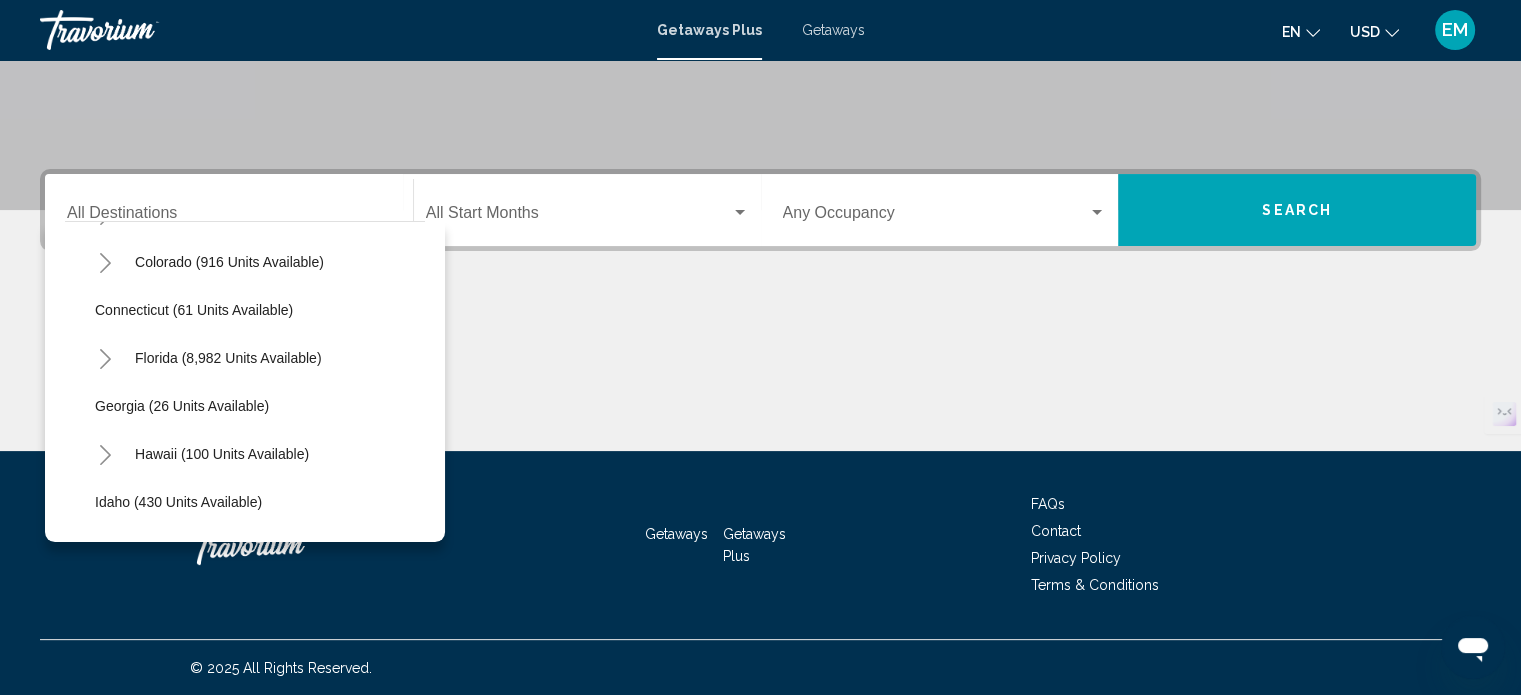 scroll, scrollTop: 300, scrollLeft: 0, axis: vertical 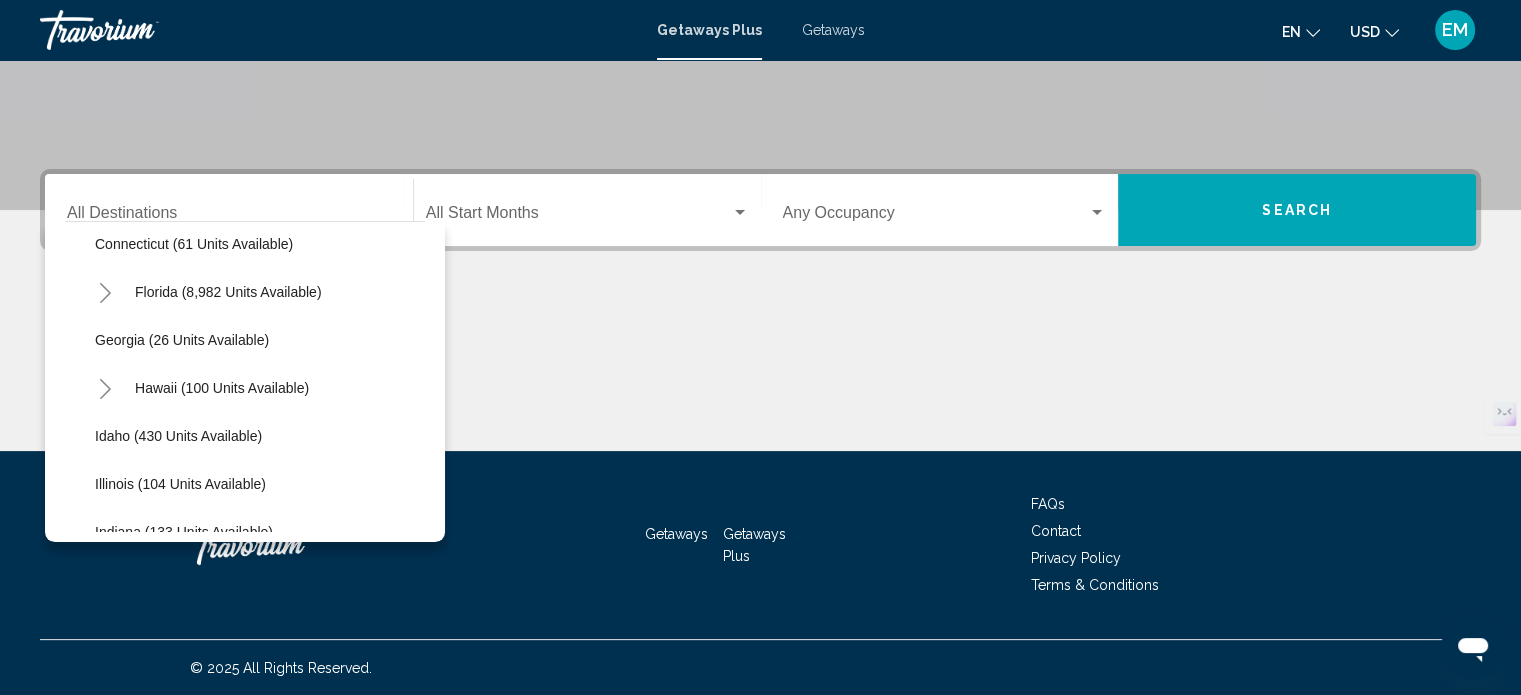 click 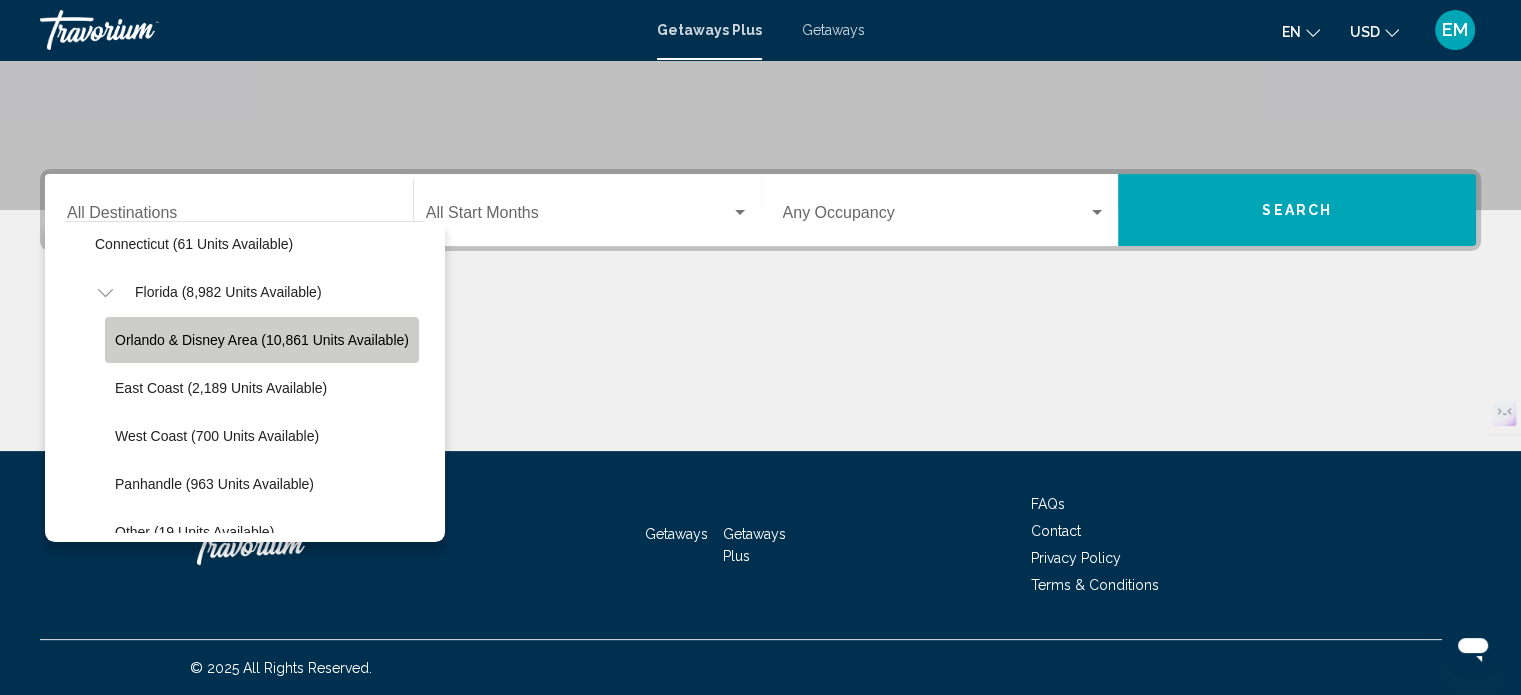 click on "Orlando & Disney Area (10,861 units available)" 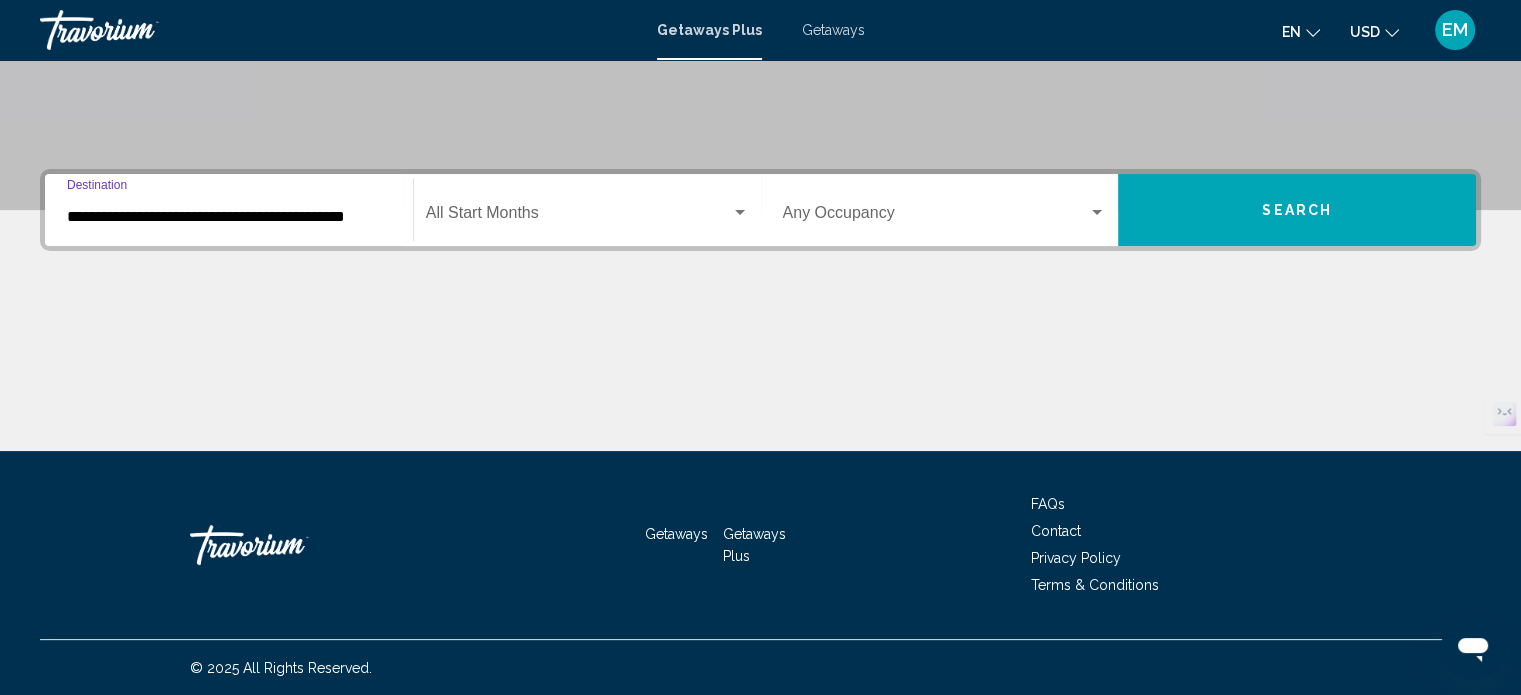 click at bounding box center [578, 217] 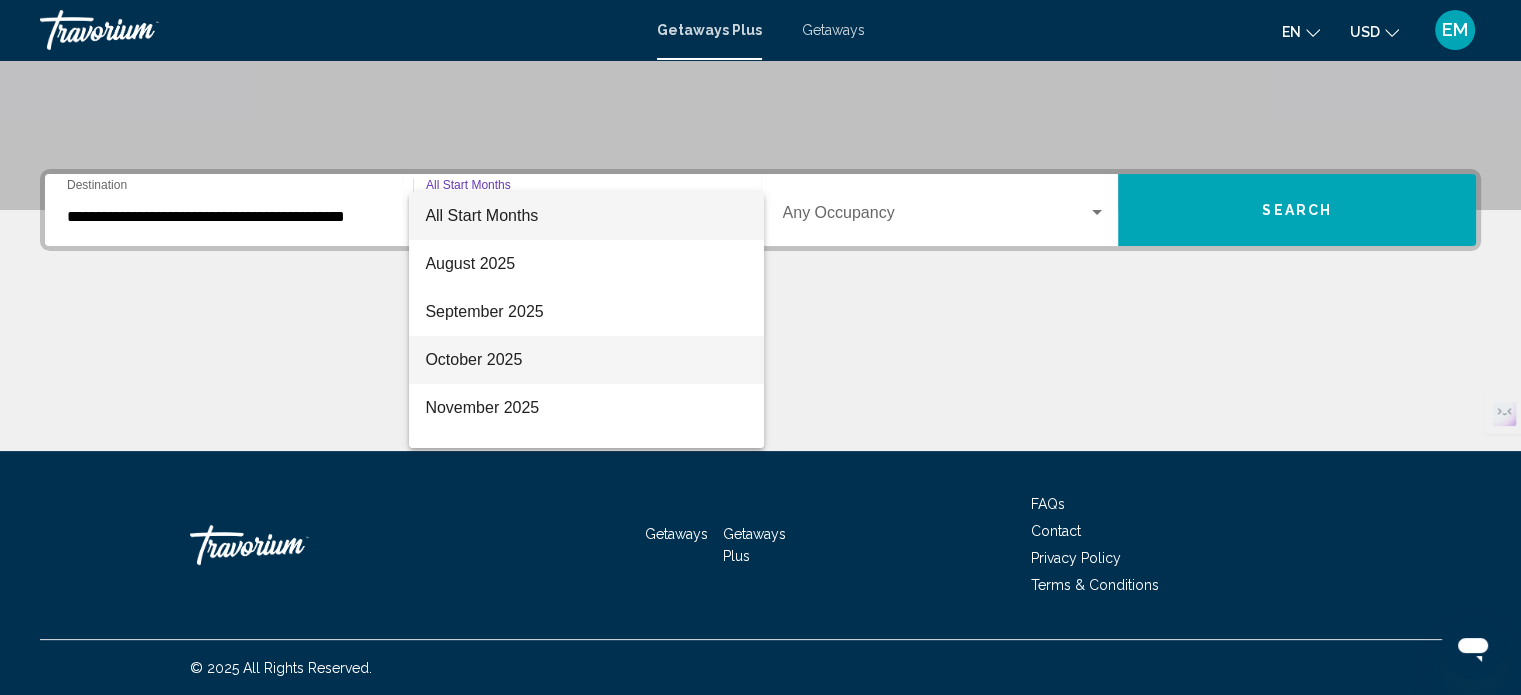 click on "October 2025" at bounding box center (586, 360) 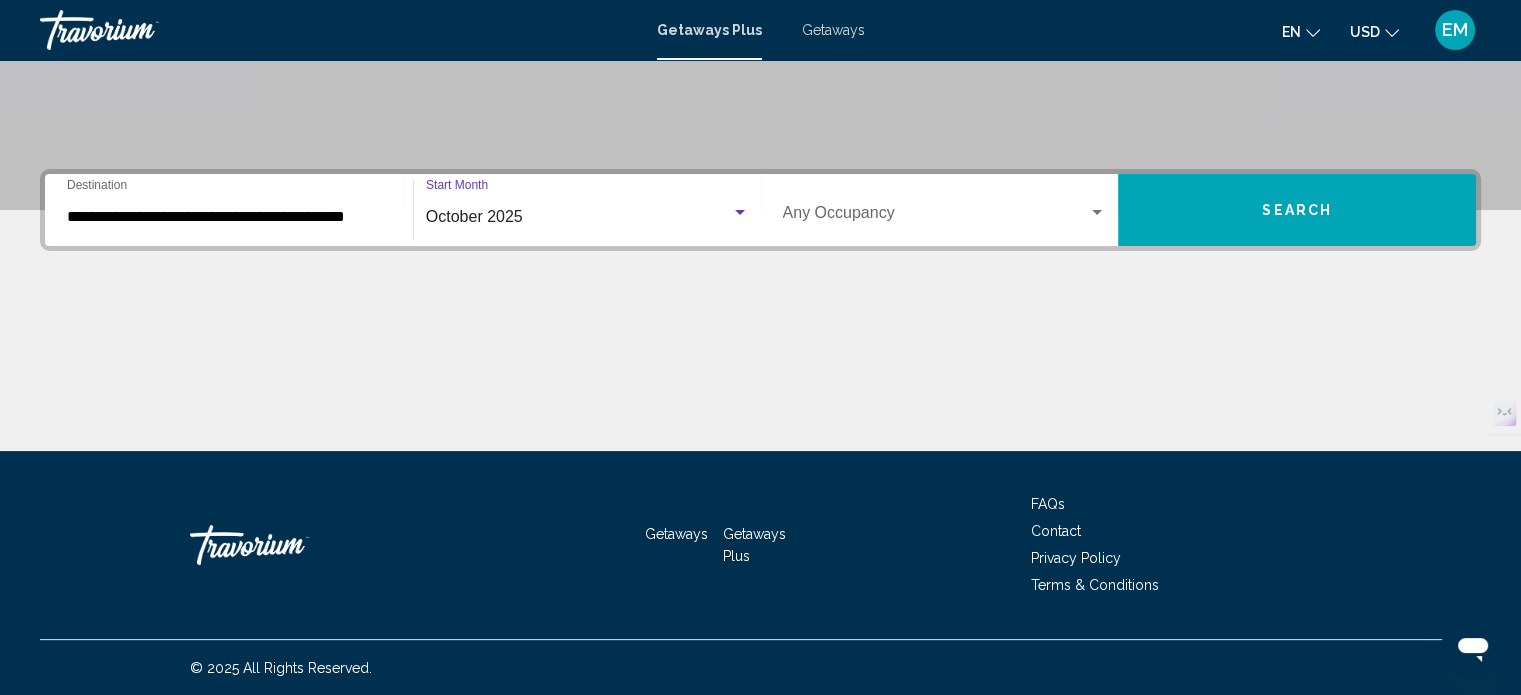 click at bounding box center (936, 217) 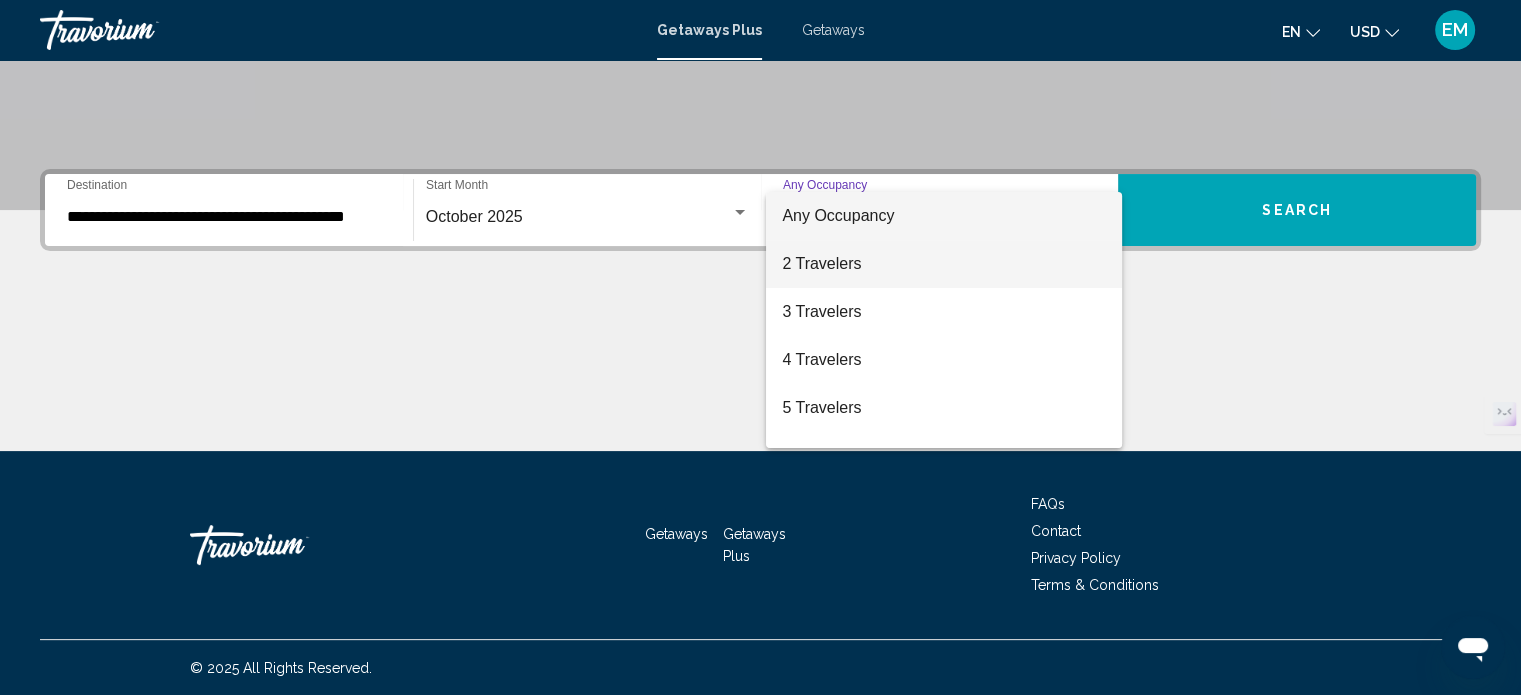 click on "2 Travelers" at bounding box center [944, 264] 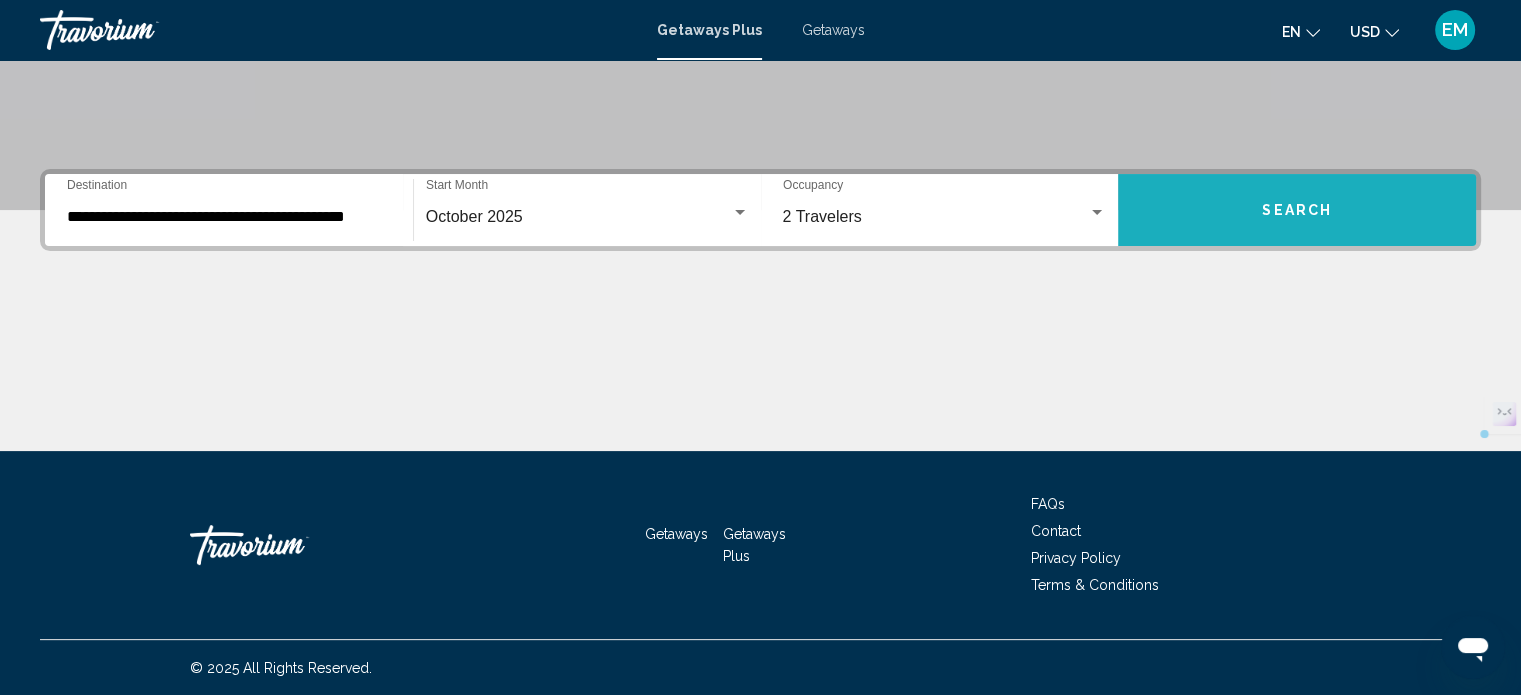 click on "Search" at bounding box center [1297, 210] 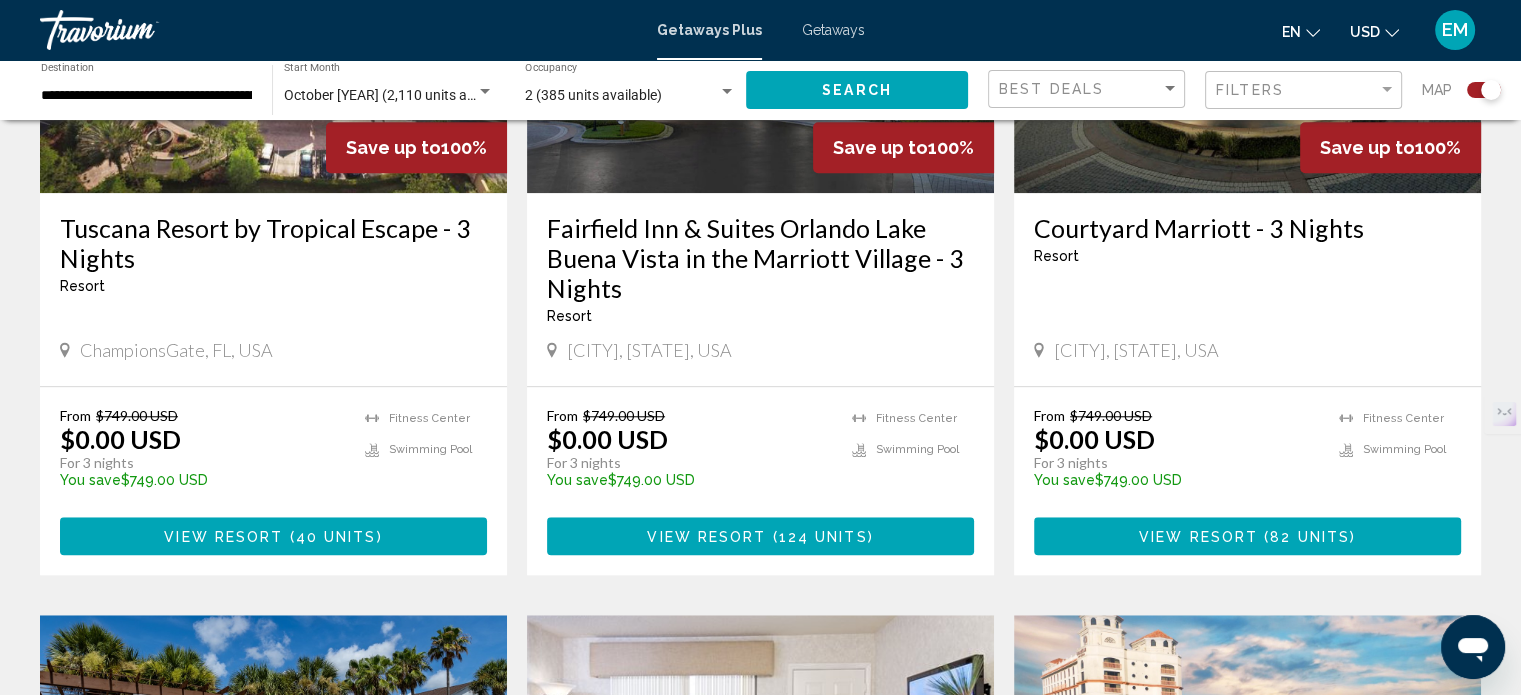 scroll, scrollTop: 1700, scrollLeft: 0, axis: vertical 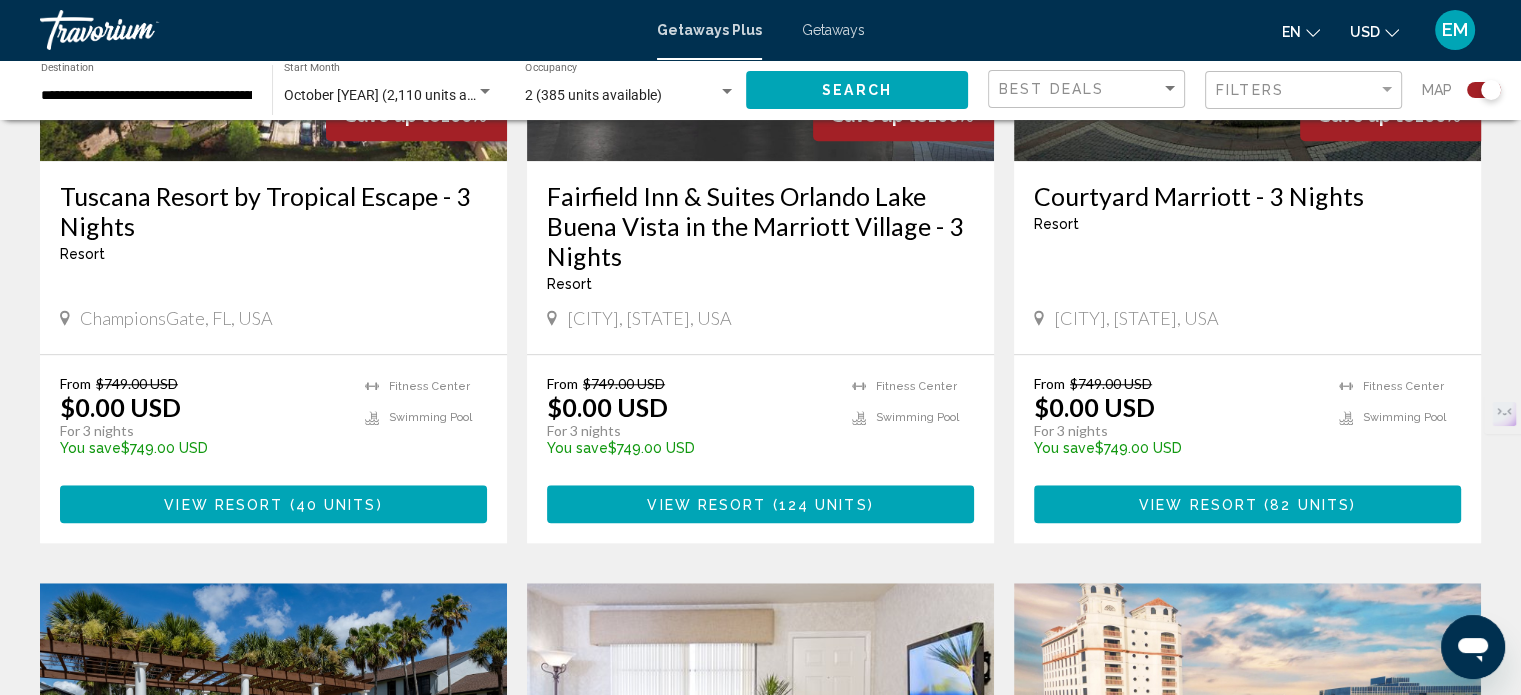 click on "View Resort" at bounding box center [1198, 505] 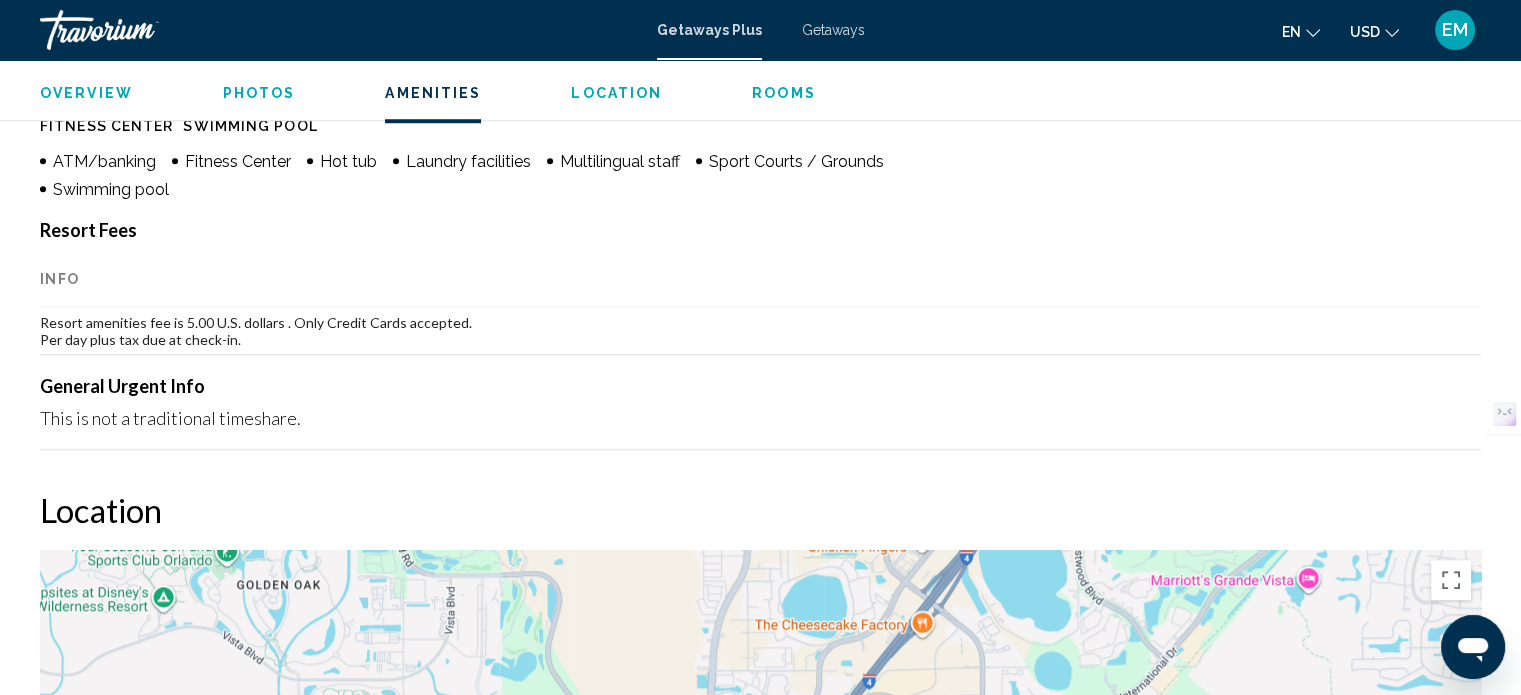 scroll, scrollTop: 1412, scrollLeft: 0, axis: vertical 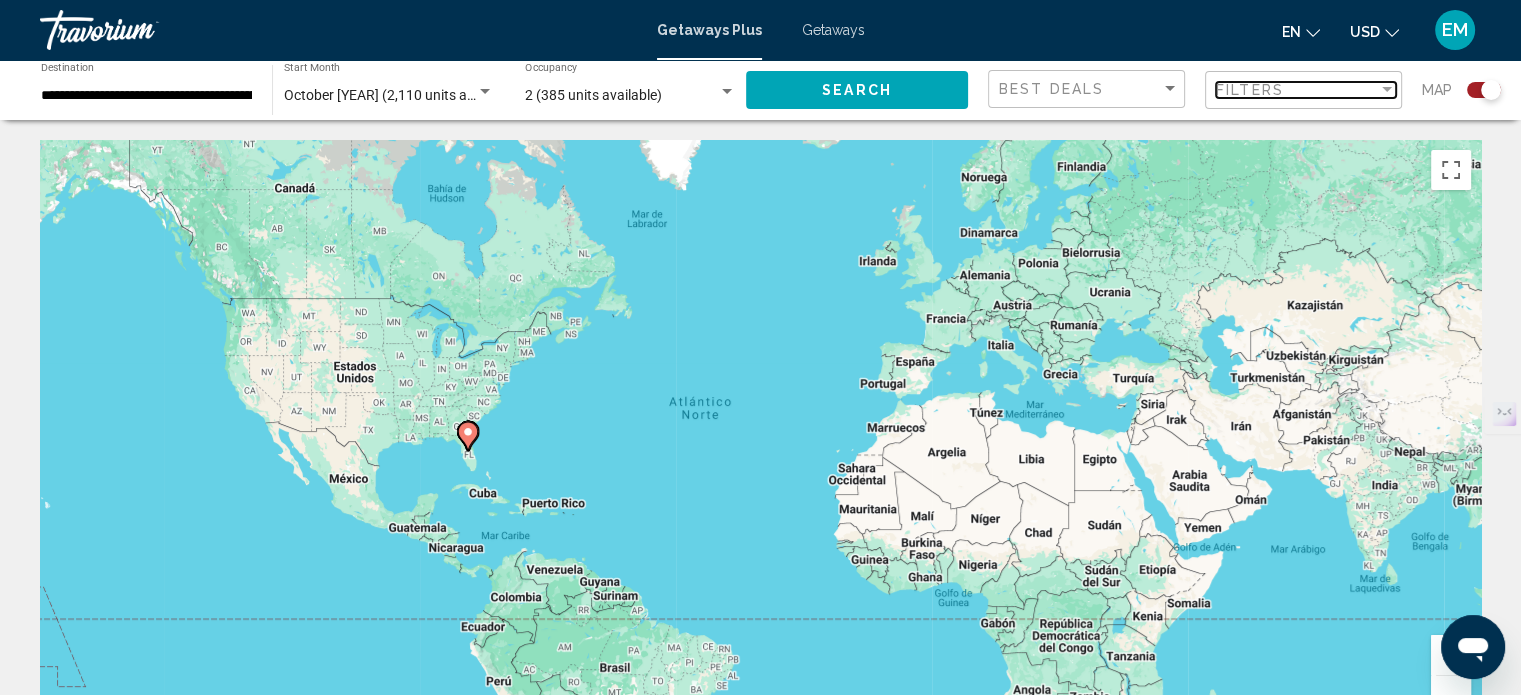 click at bounding box center (1387, 90) 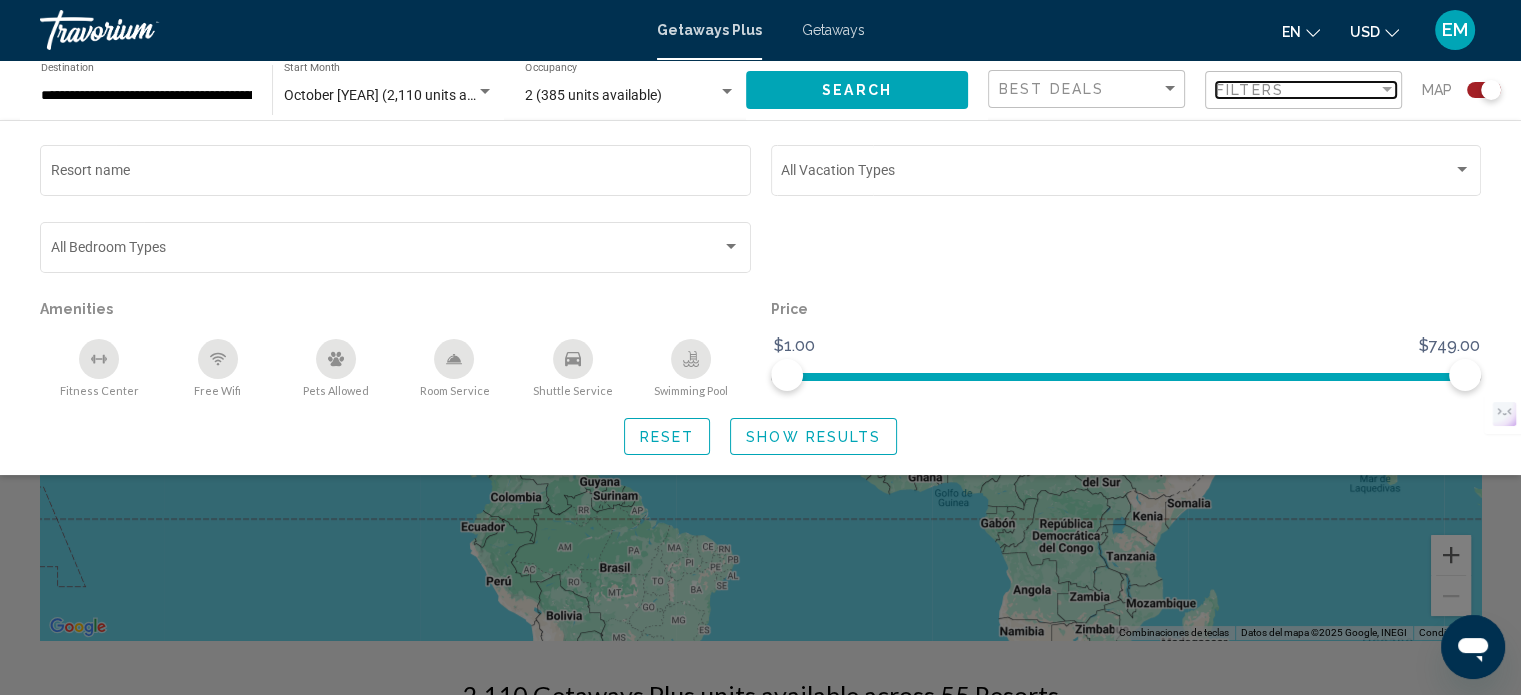 scroll, scrollTop: 0, scrollLeft: 0, axis: both 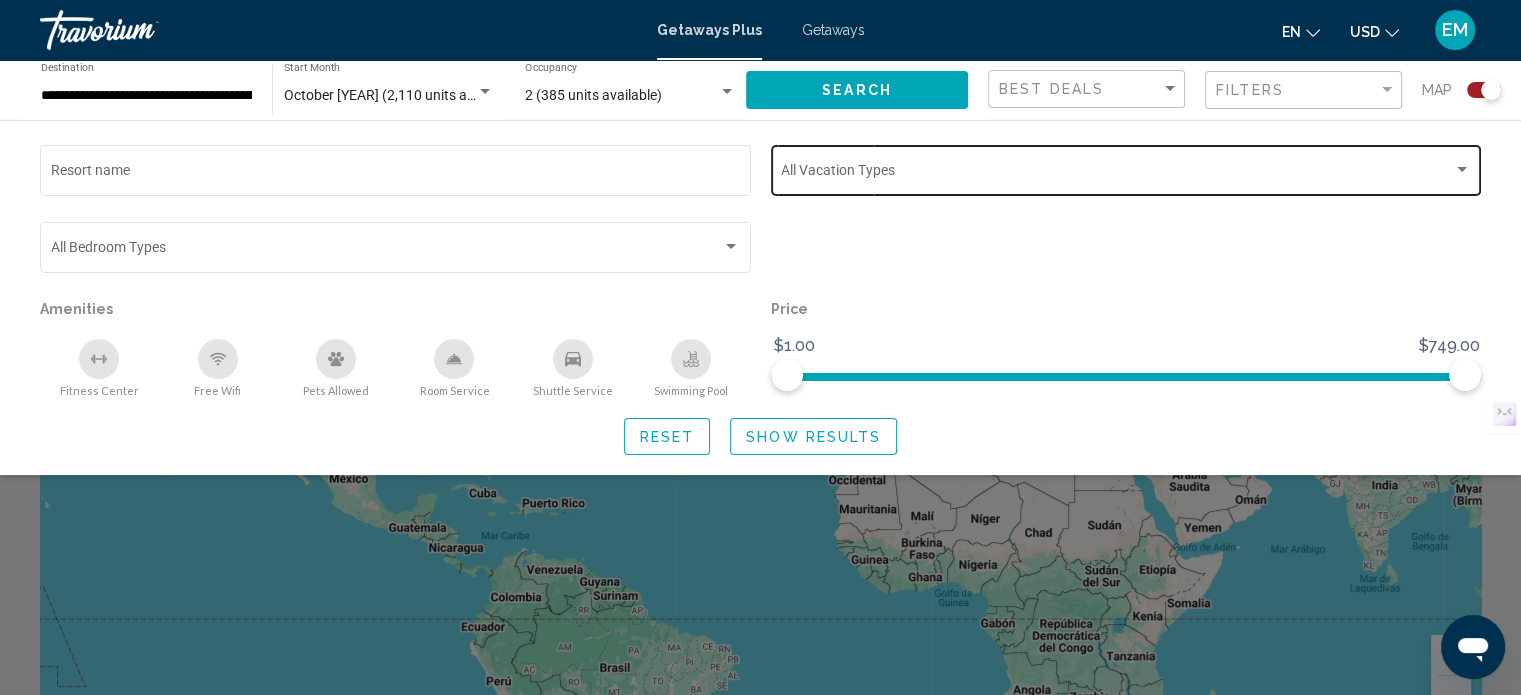 click at bounding box center (1117, 174) 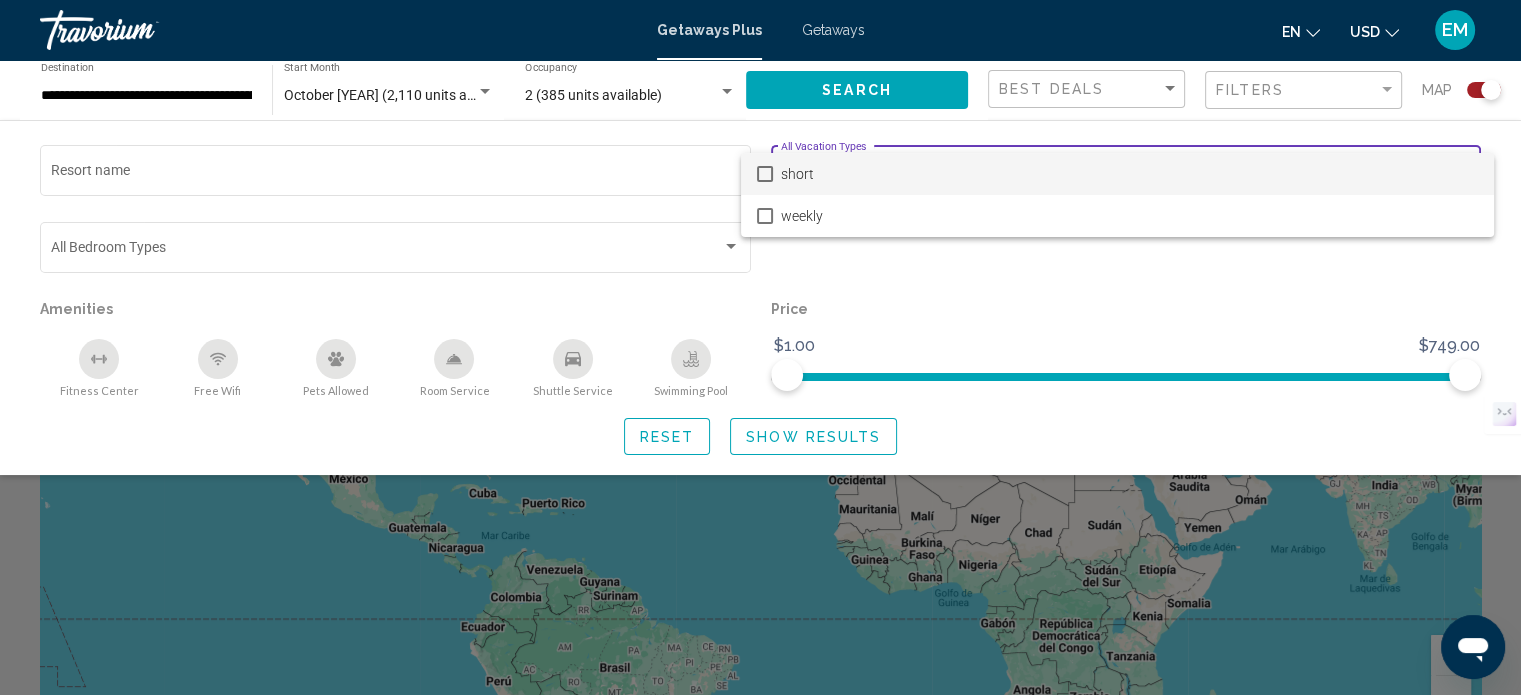 click on "short" at bounding box center (1129, 174) 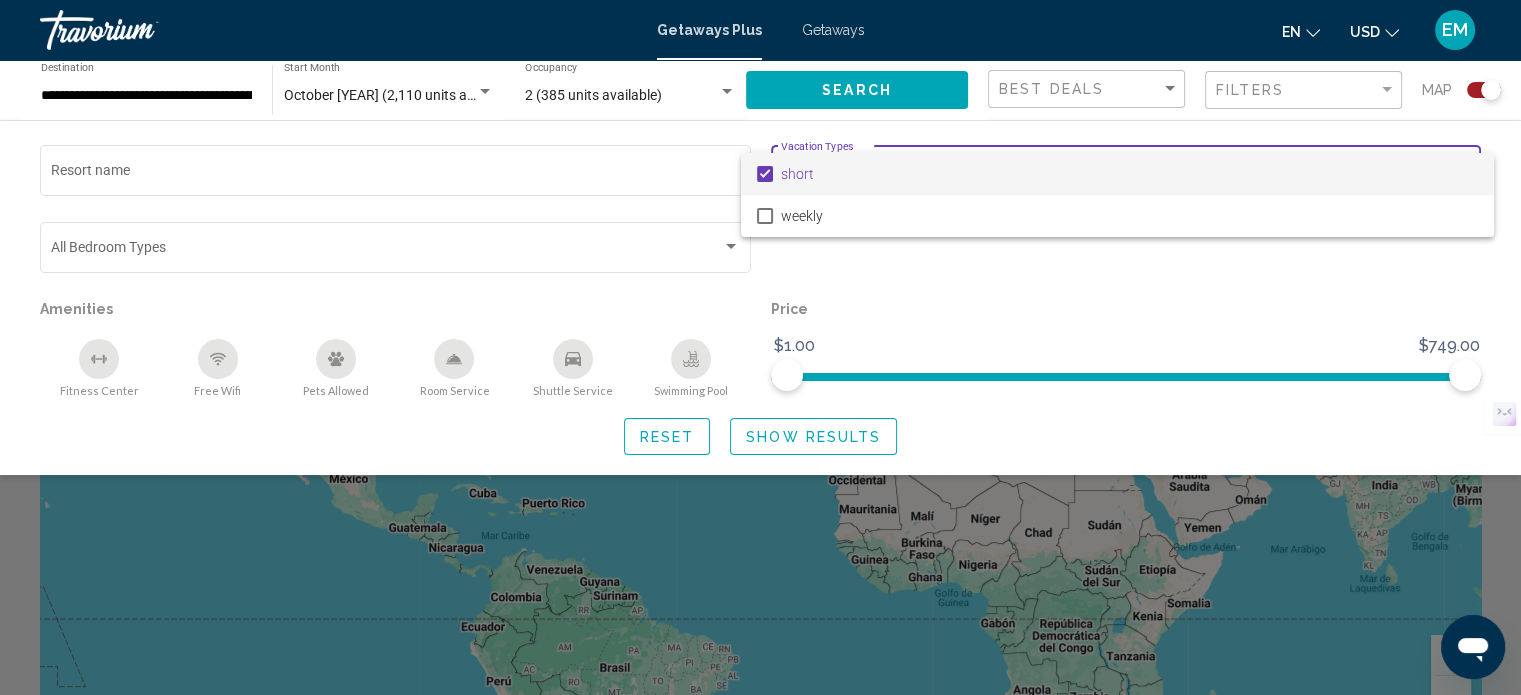 click at bounding box center (765, 174) 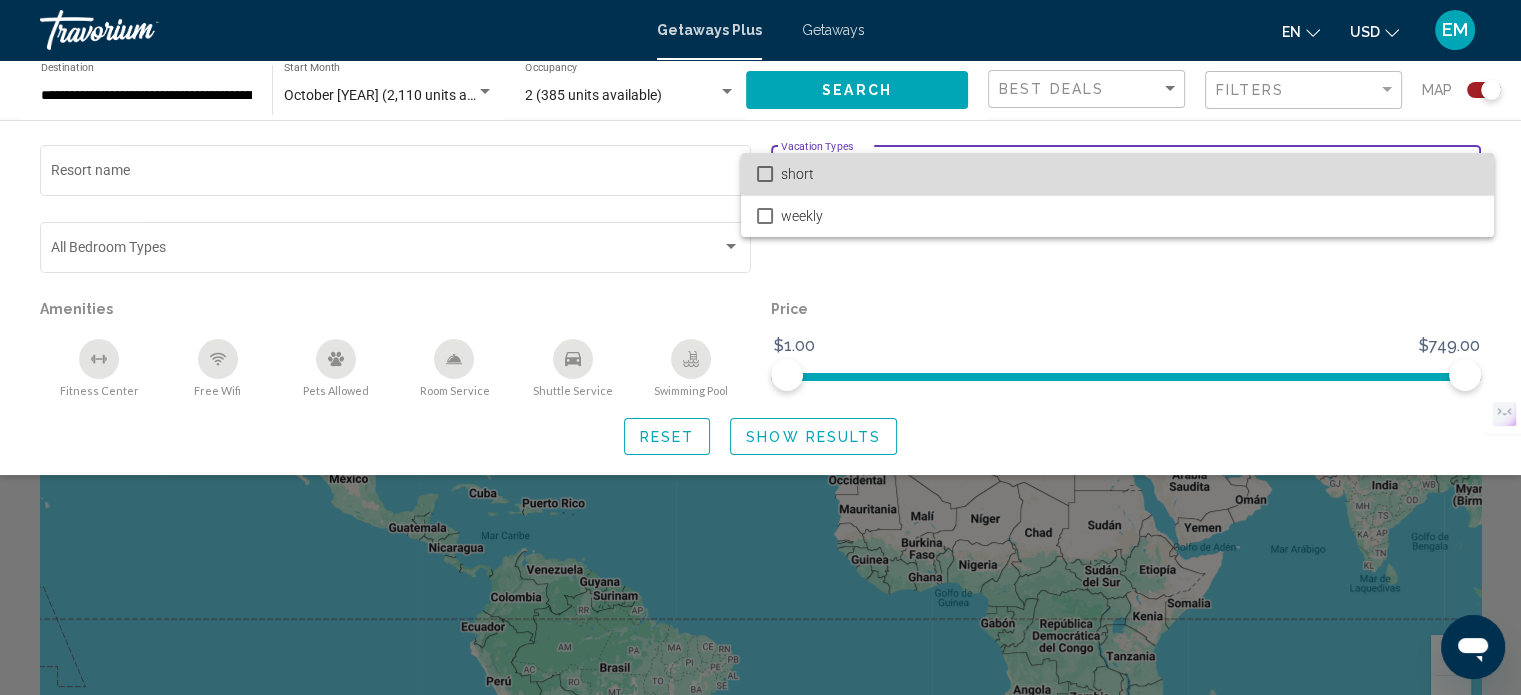click at bounding box center (765, 174) 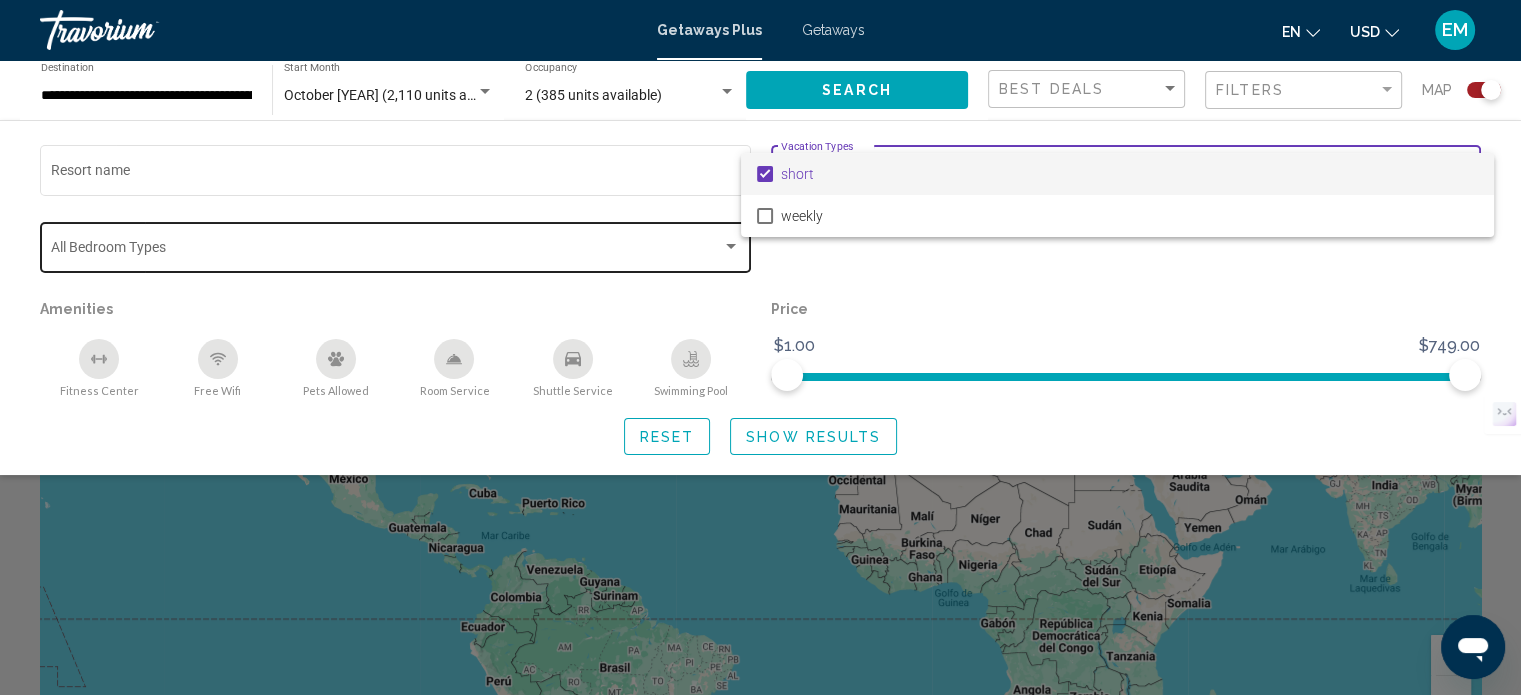 click at bounding box center [760, 347] 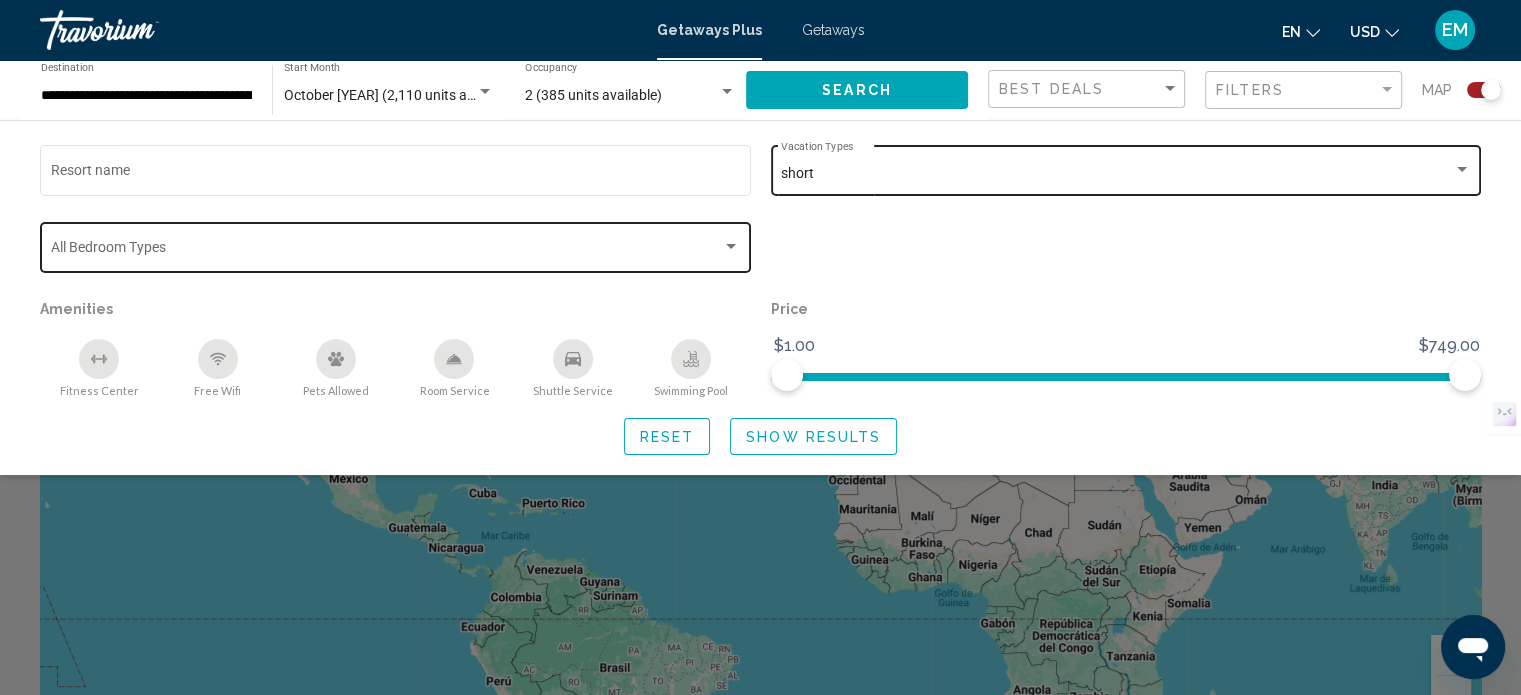 click at bounding box center (387, 251) 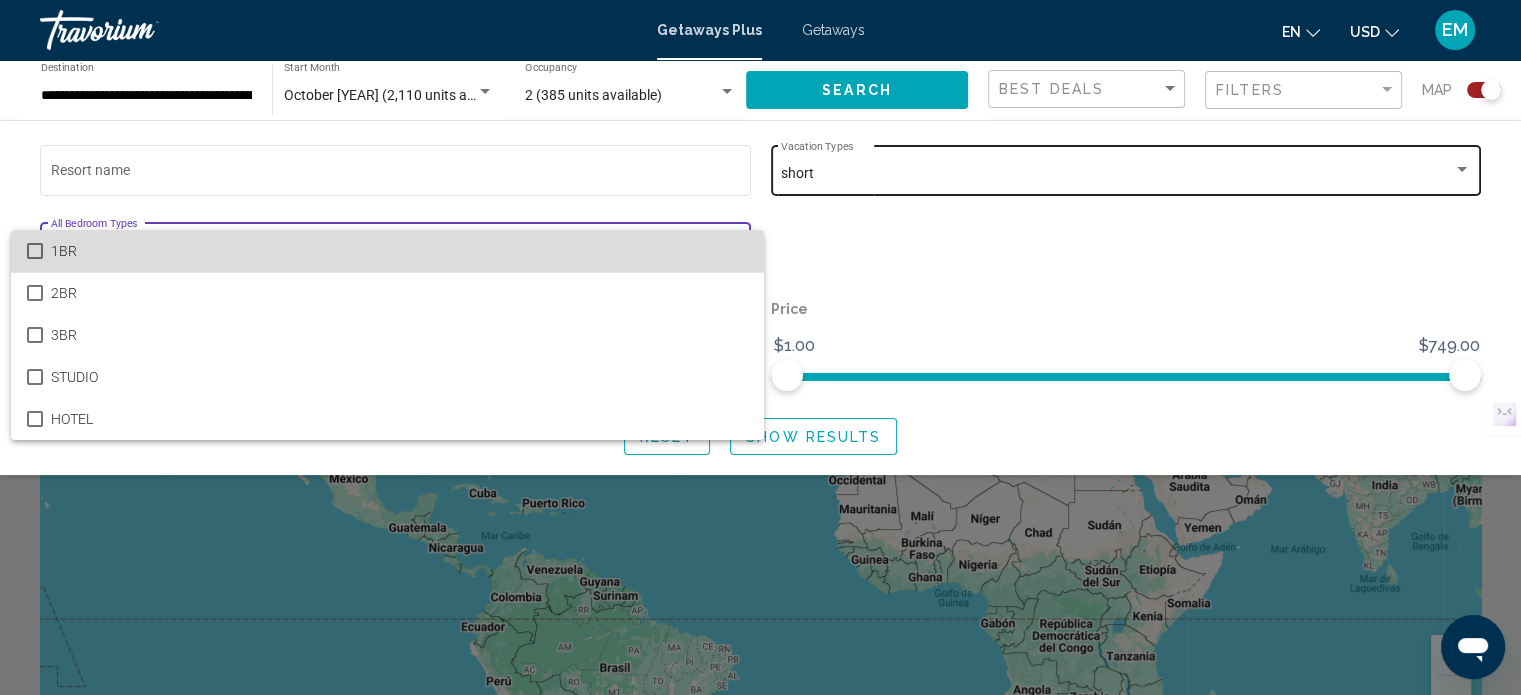 click on "1BR" at bounding box center (399, 251) 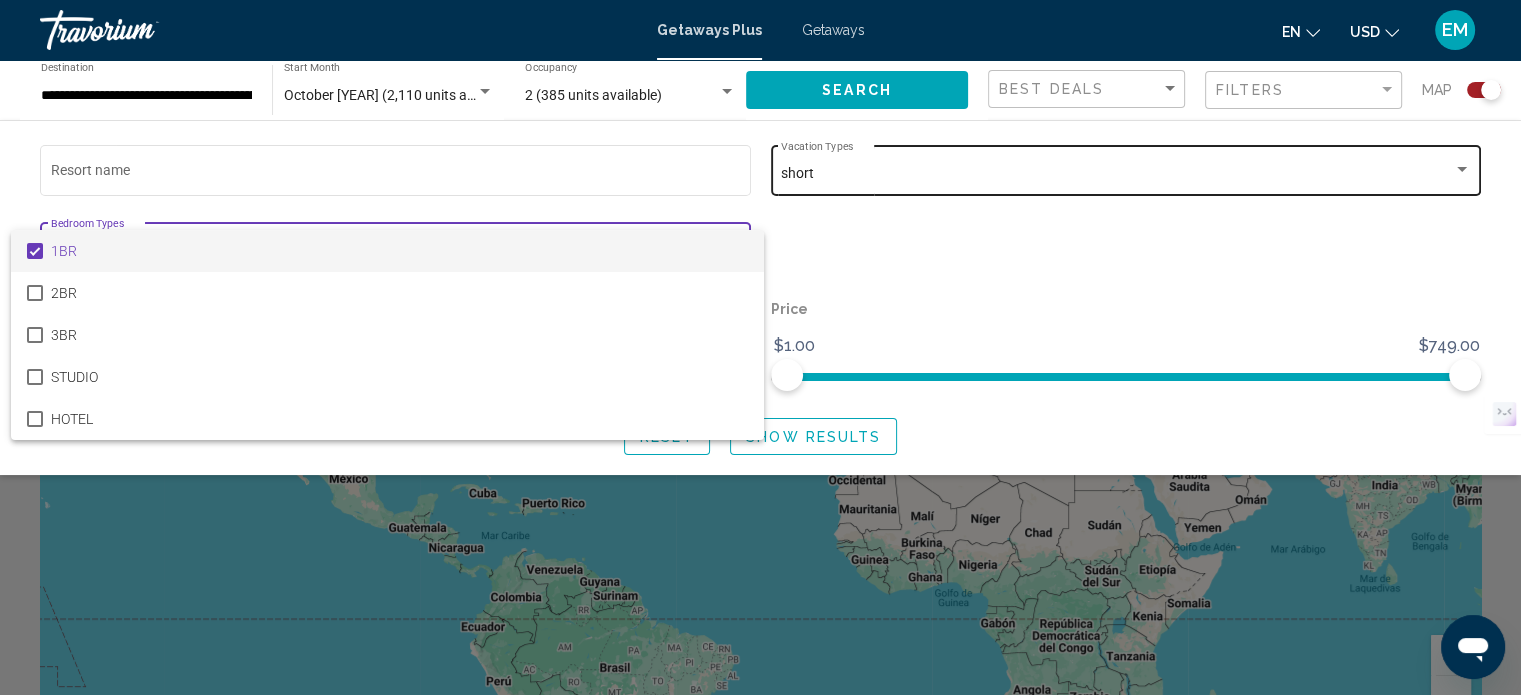 click at bounding box center [760, 347] 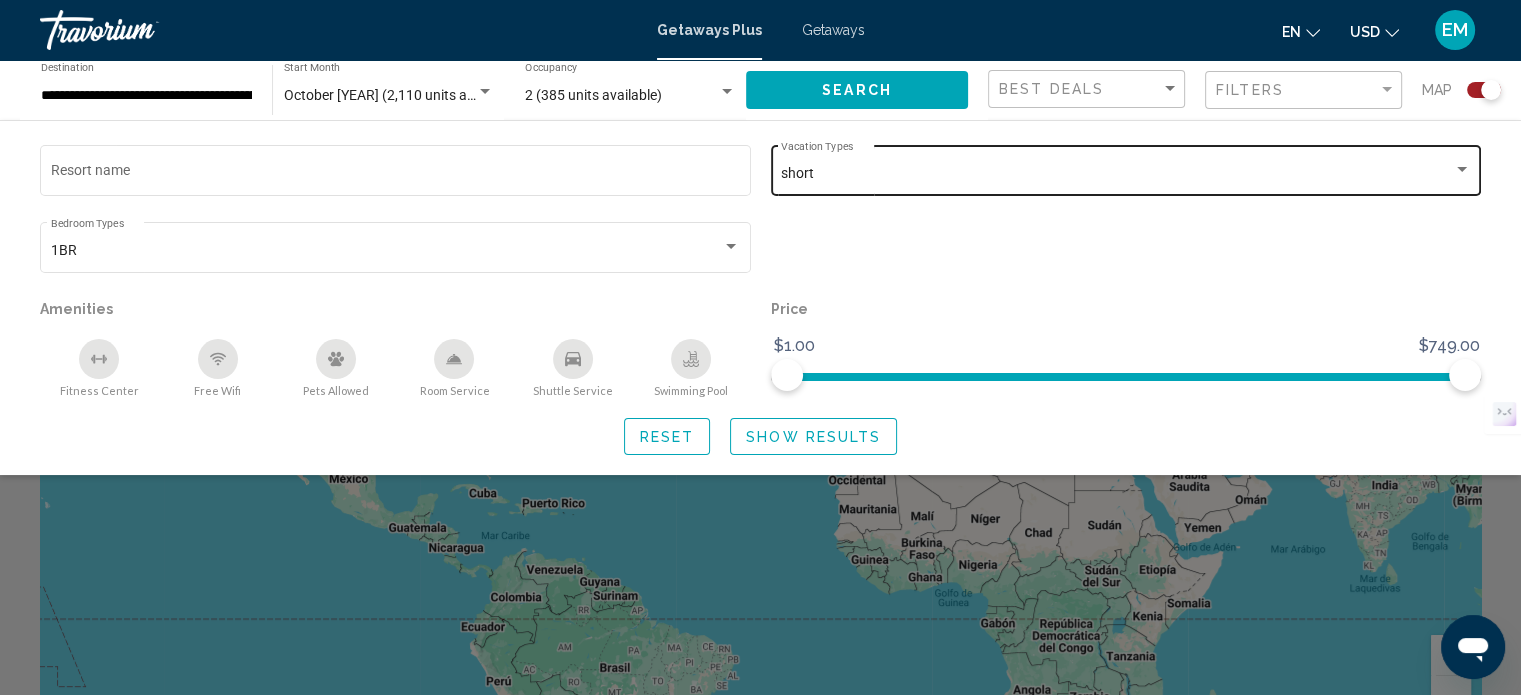 click 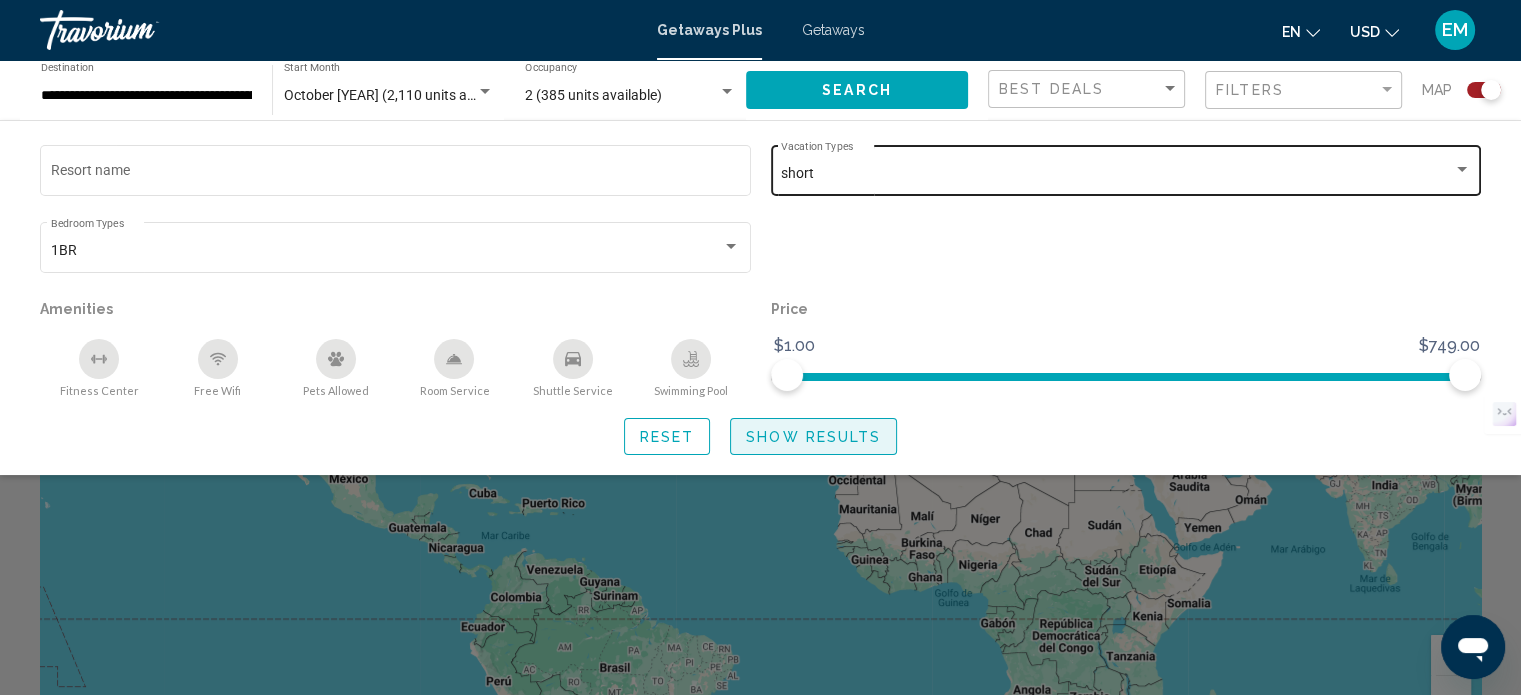 click on "Show Results" 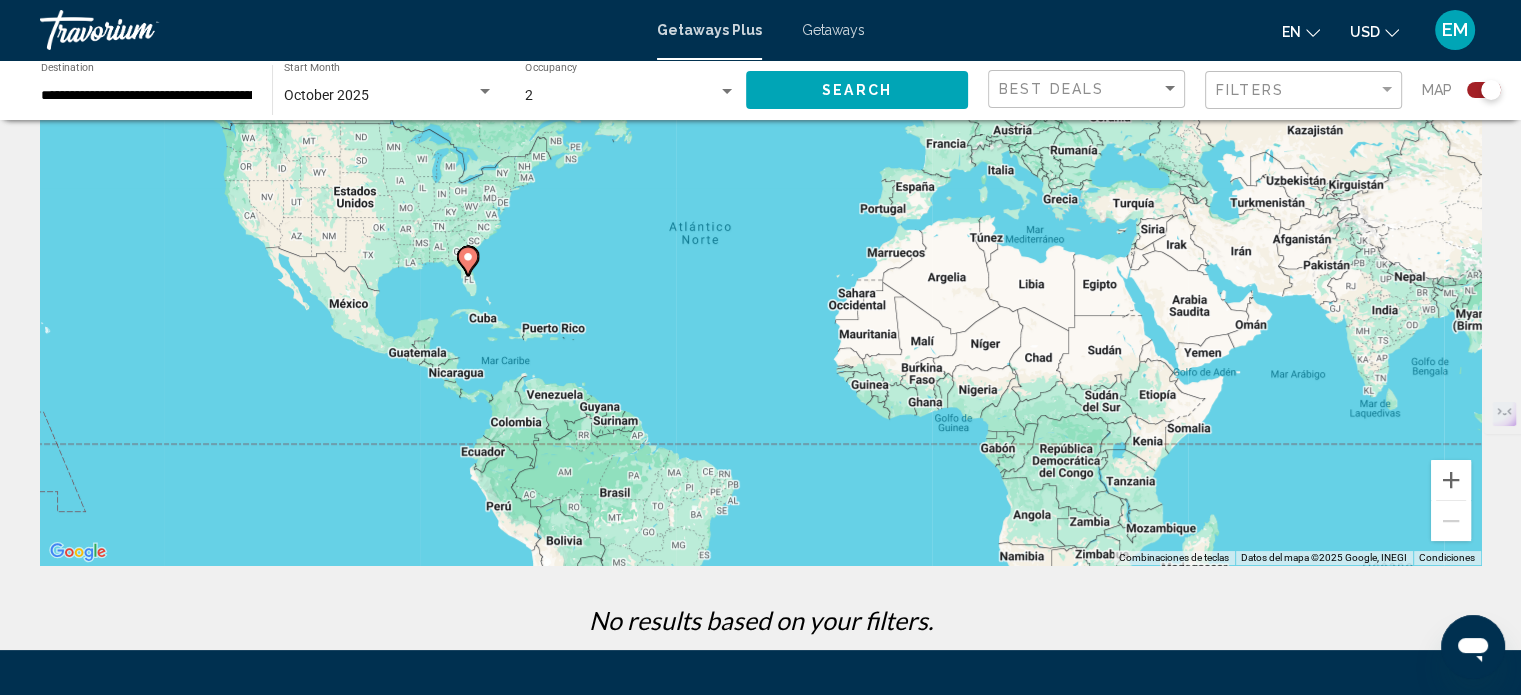 scroll, scrollTop: 174, scrollLeft: 0, axis: vertical 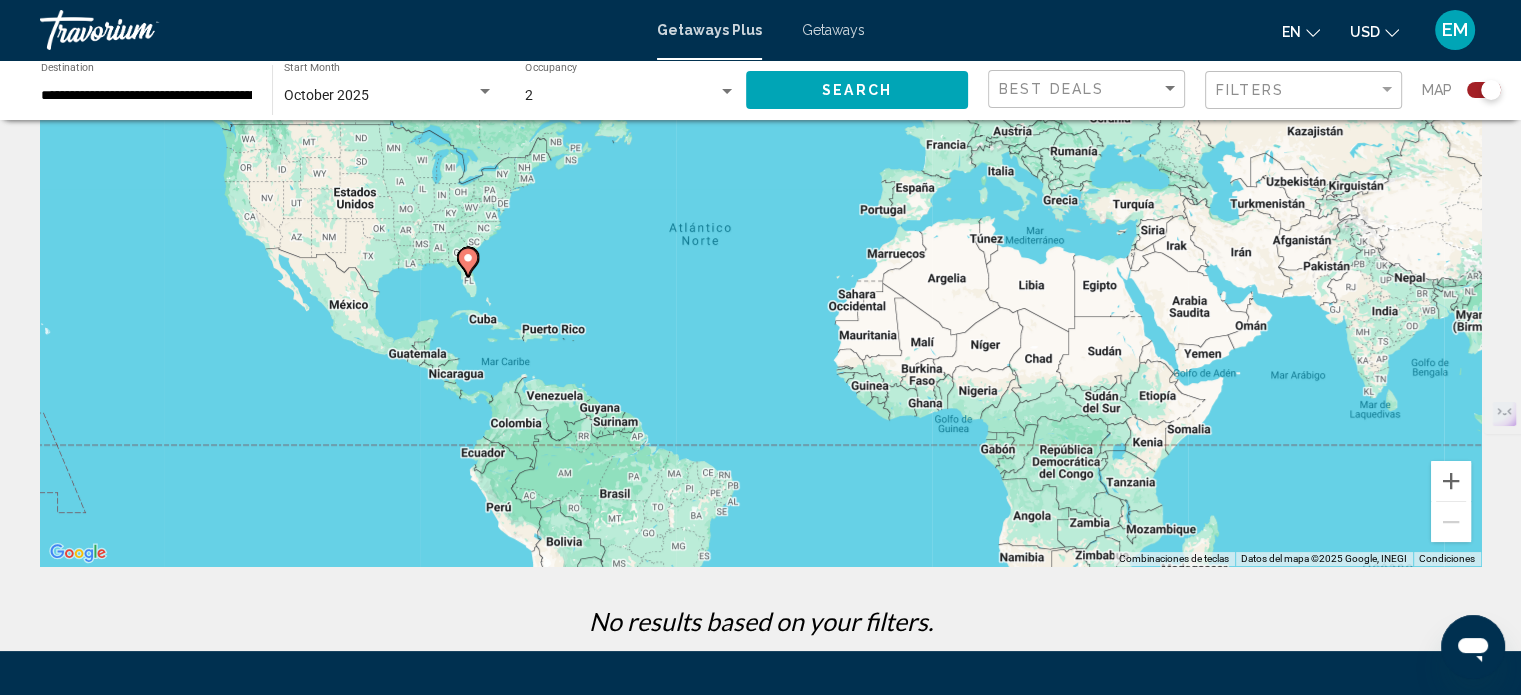 click on "Filters" 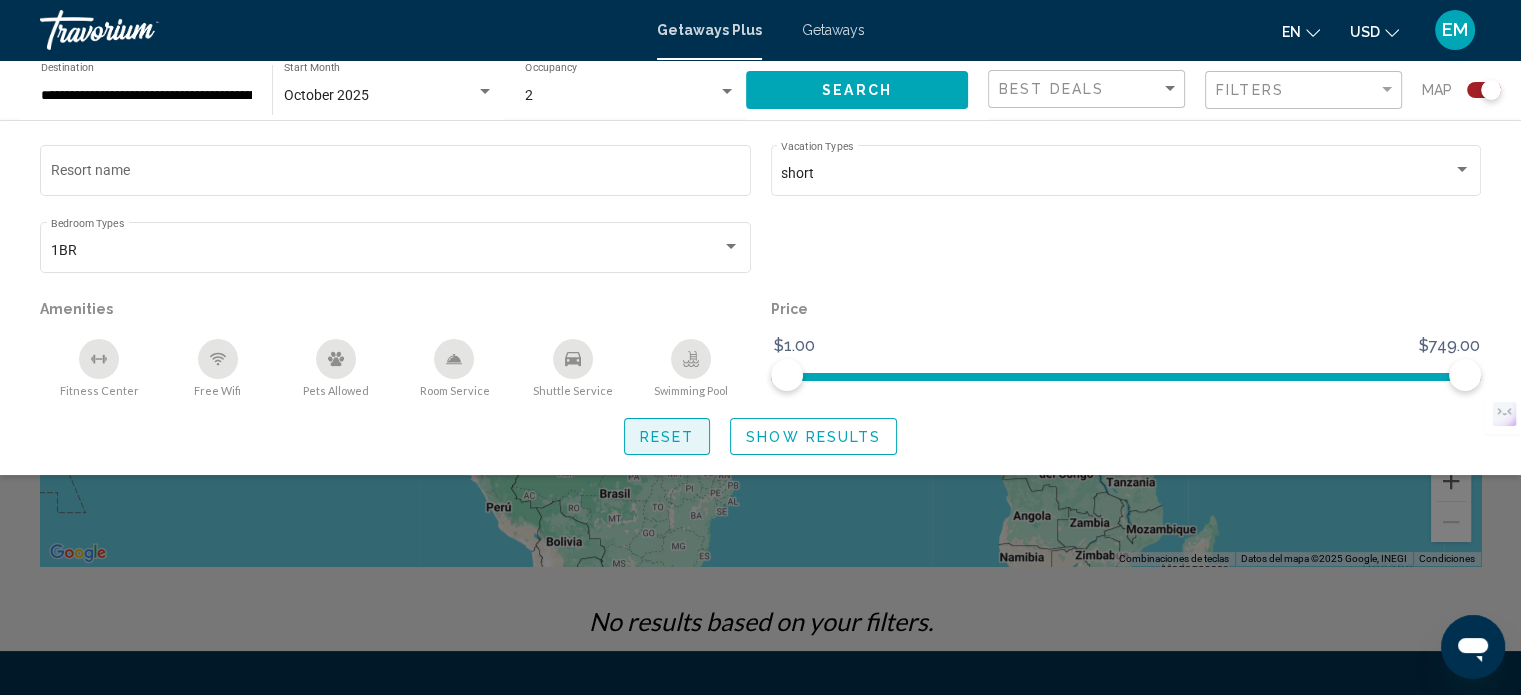 click on "Reset" 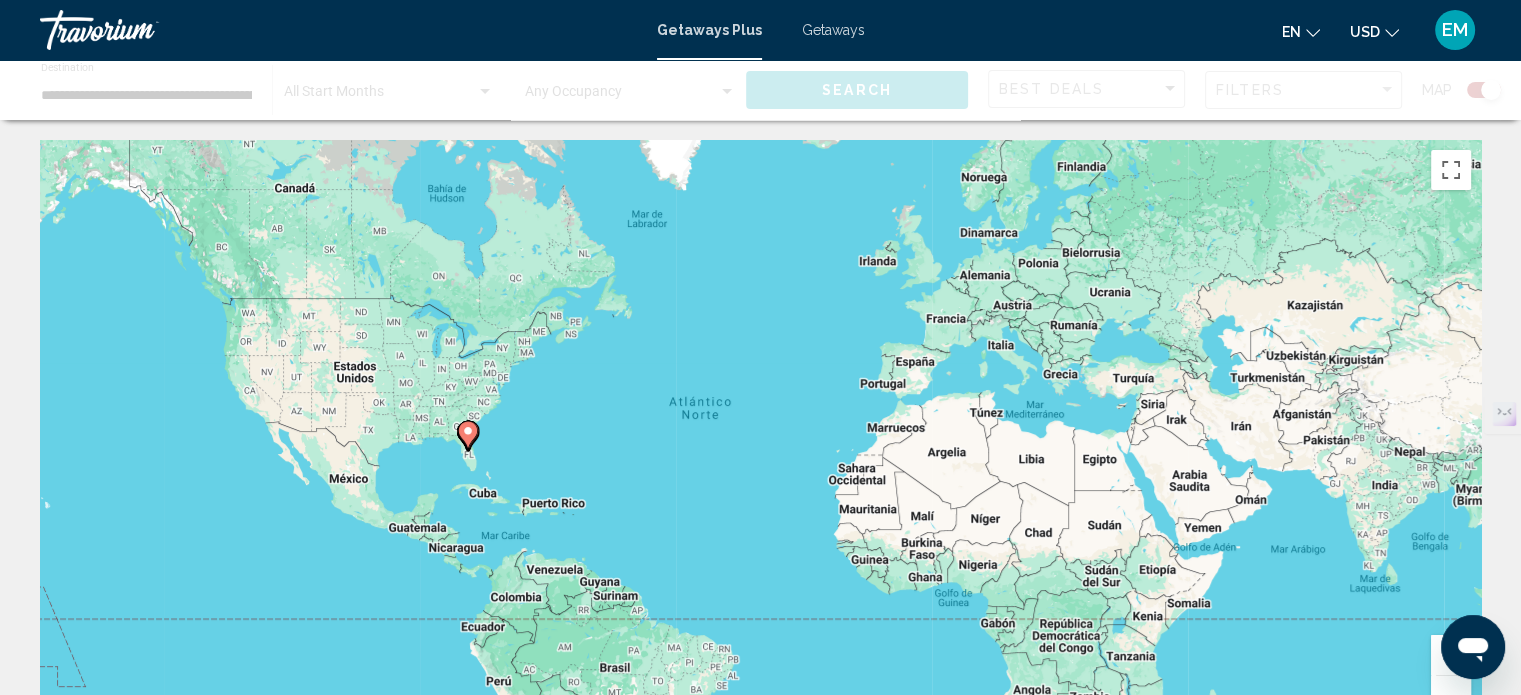 click 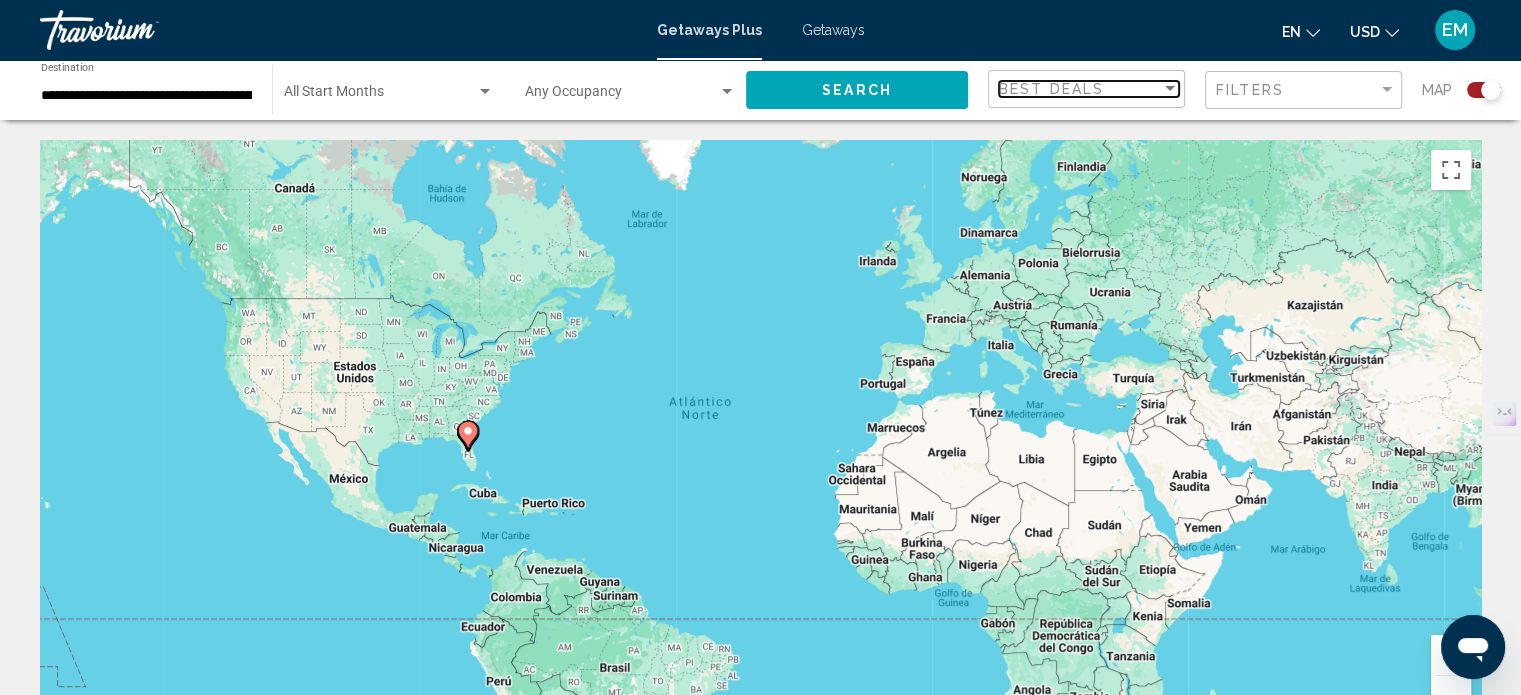 click on "Best Deals" at bounding box center (1080, 89) 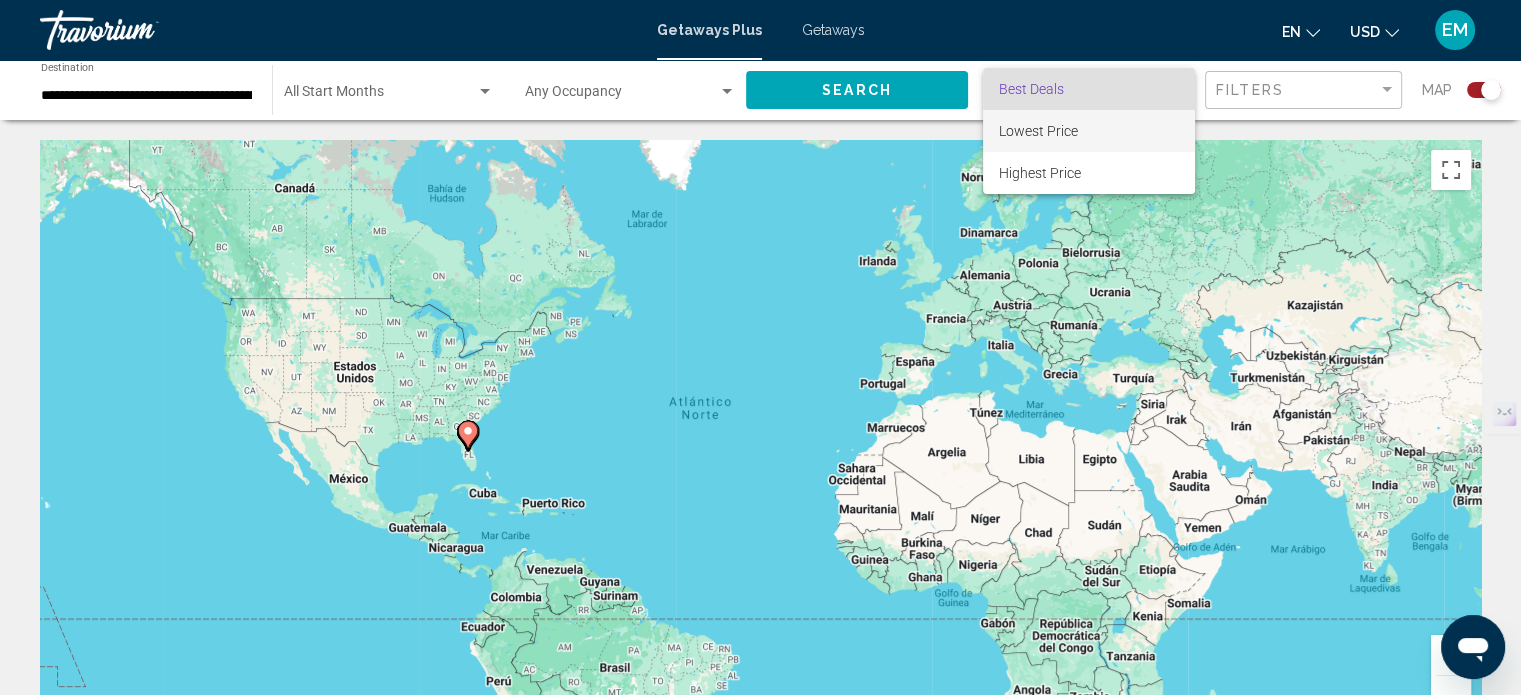 click on "Lowest Price" at bounding box center [1038, 131] 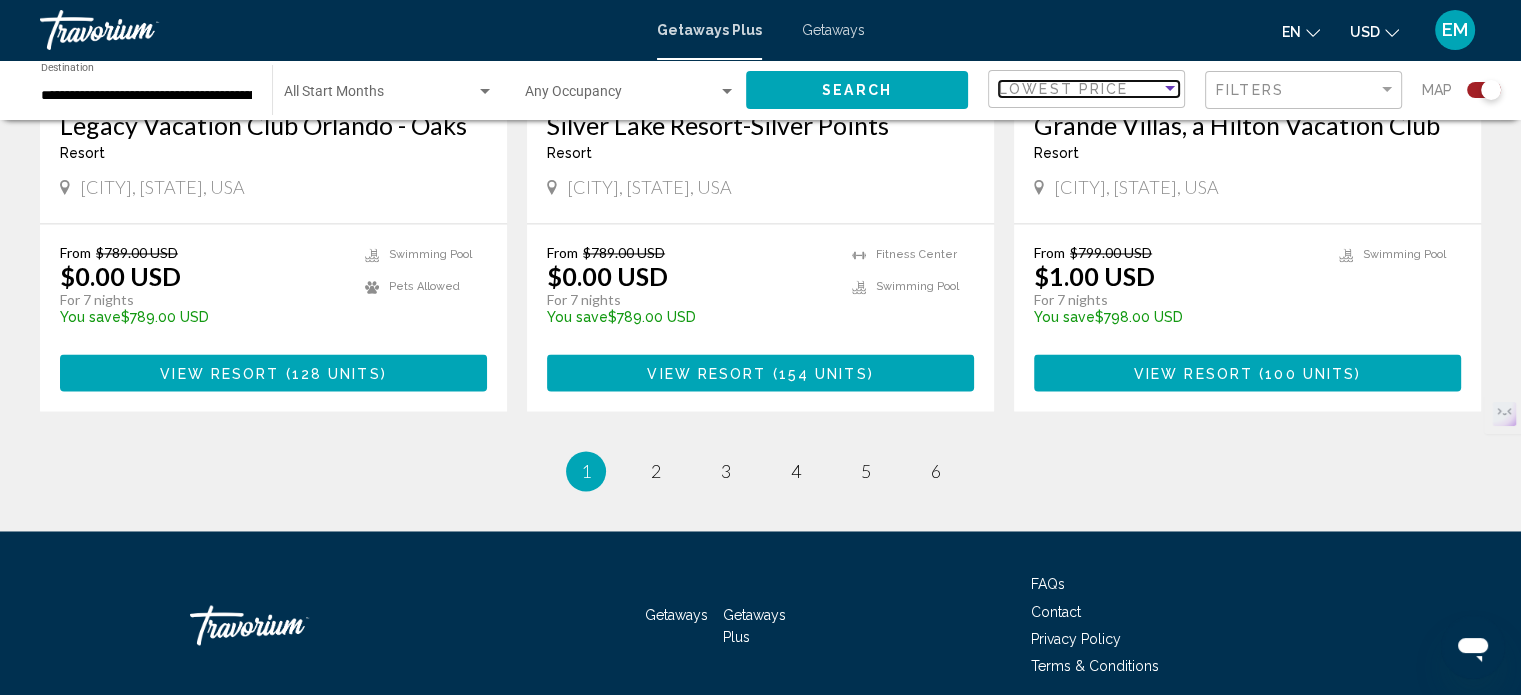 scroll, scrollTop: 3200, scrollLeft: 0, axis: vertical 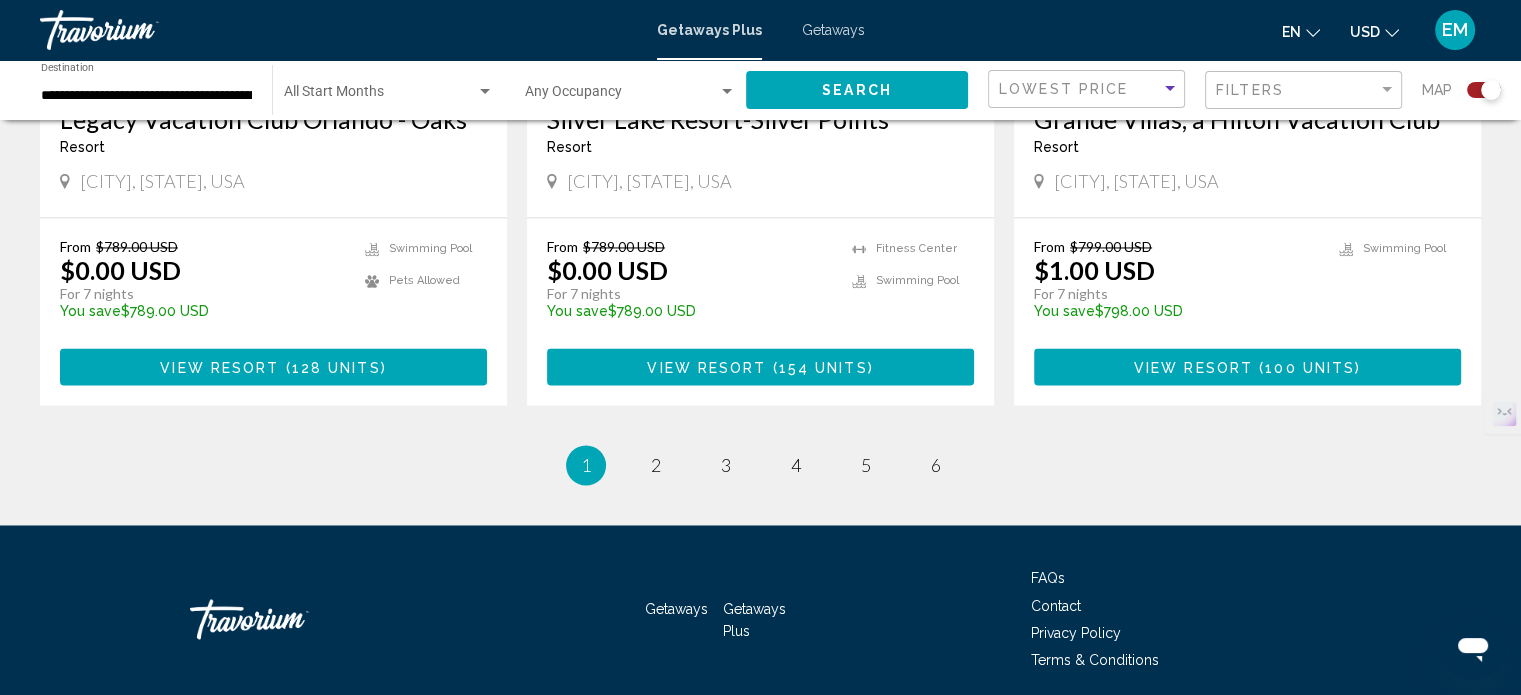 click on "View Resort" at bounding box center [1193, 367] 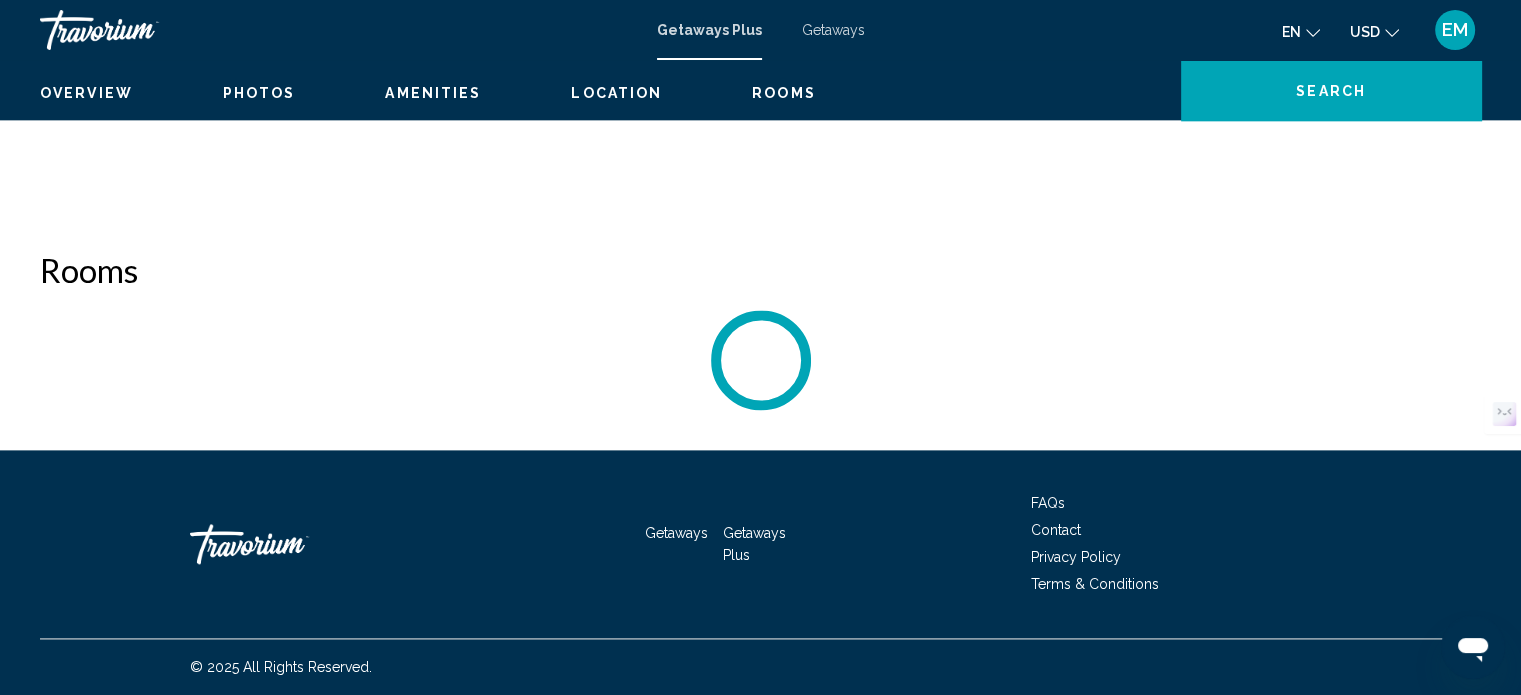 scroll, scrollTop: 12, scrollLeft: 0, axis: vertical 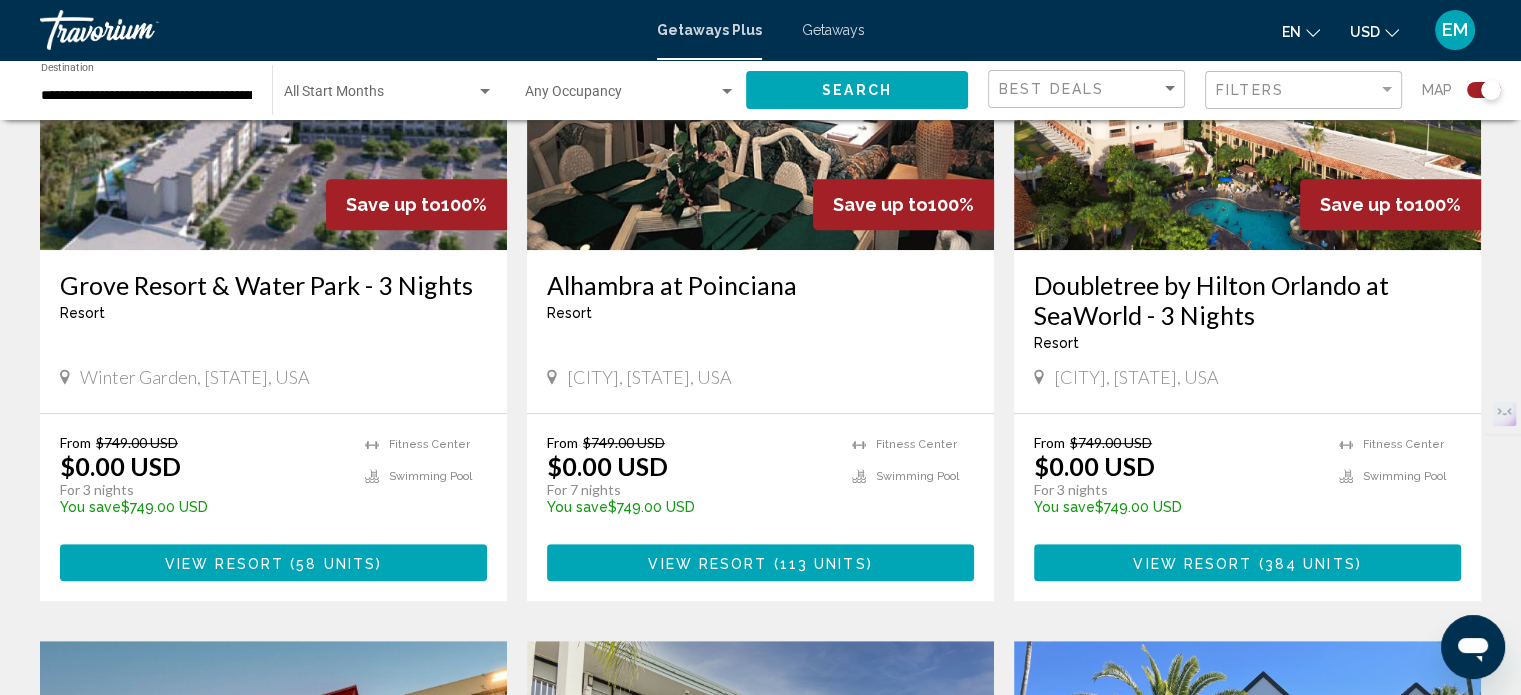 click at bounding box center [485, 91] 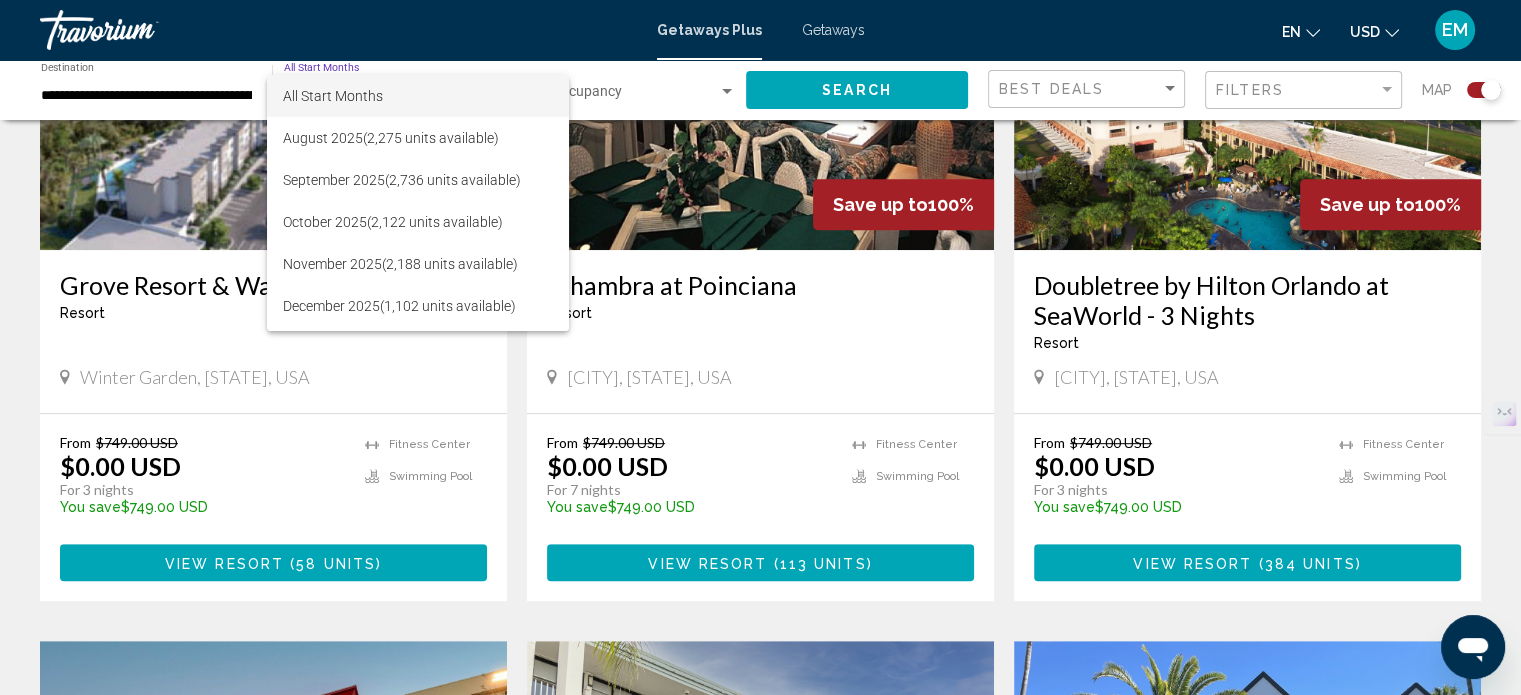 click on "All Start Months" at bounding box center (418, 96) 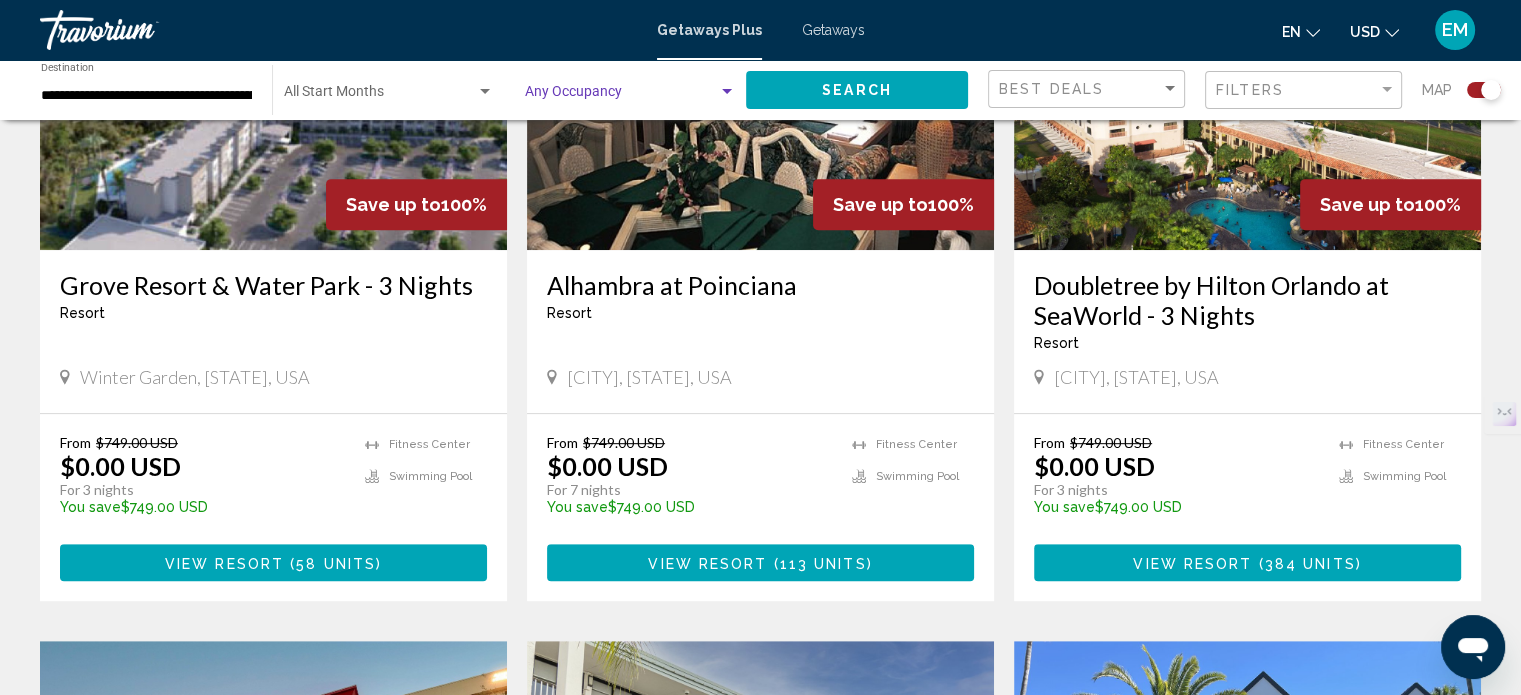 click at bounding box center (621, 96) 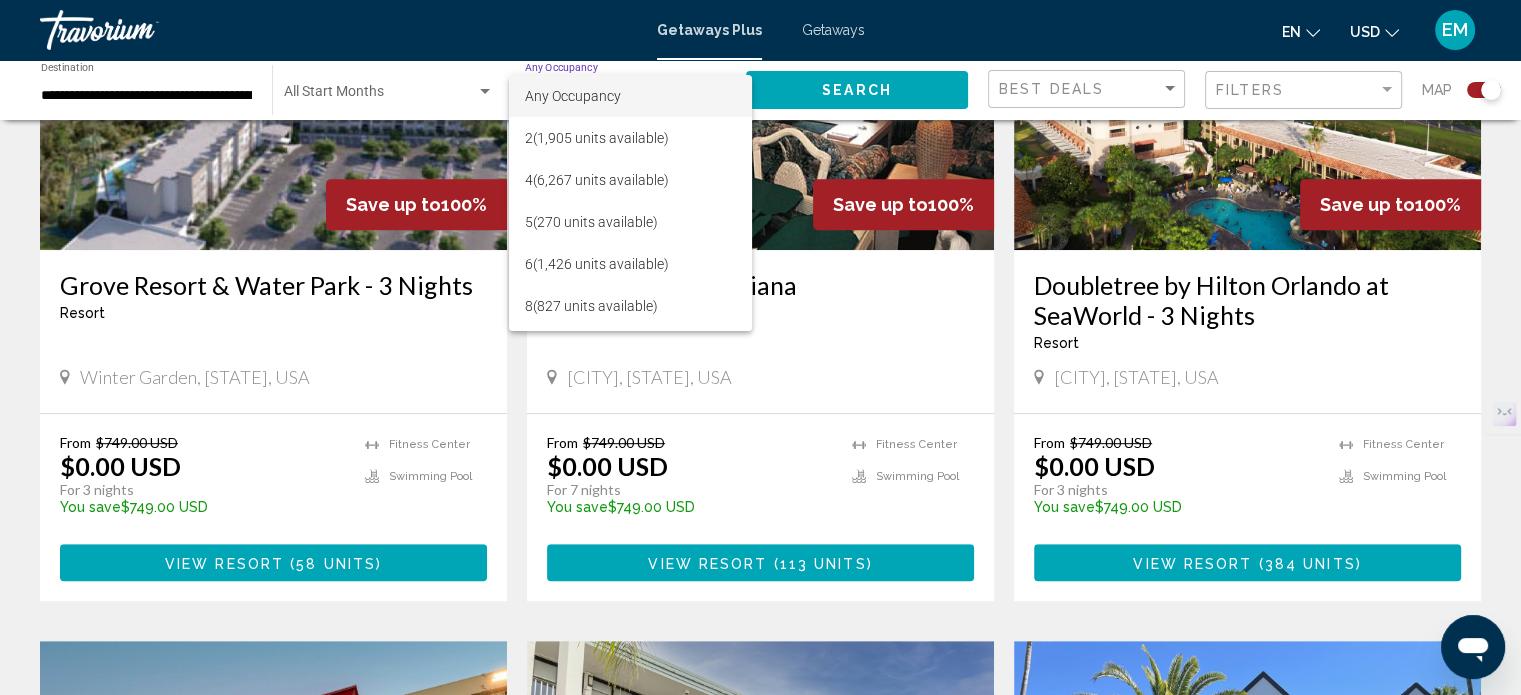 click on "Any Occupancy" at bounding box center [630, 96] 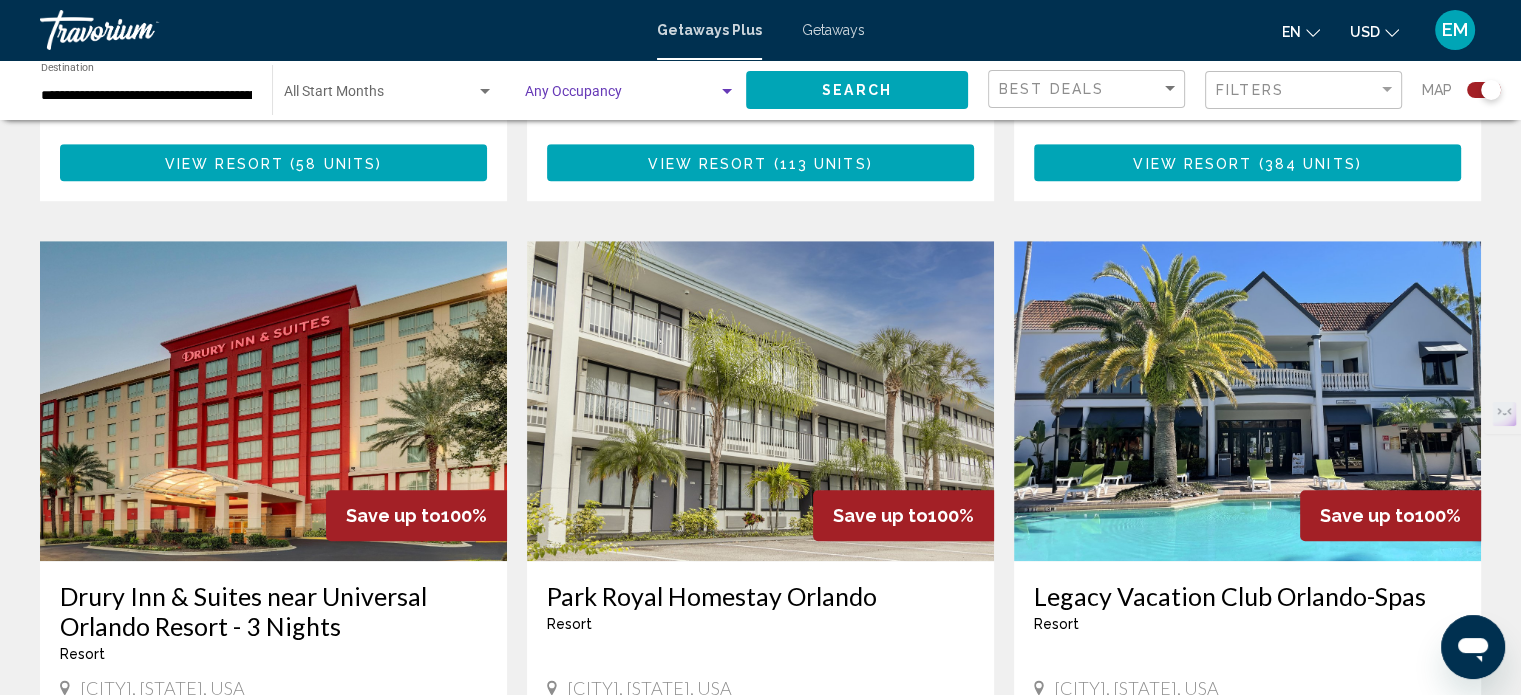 click 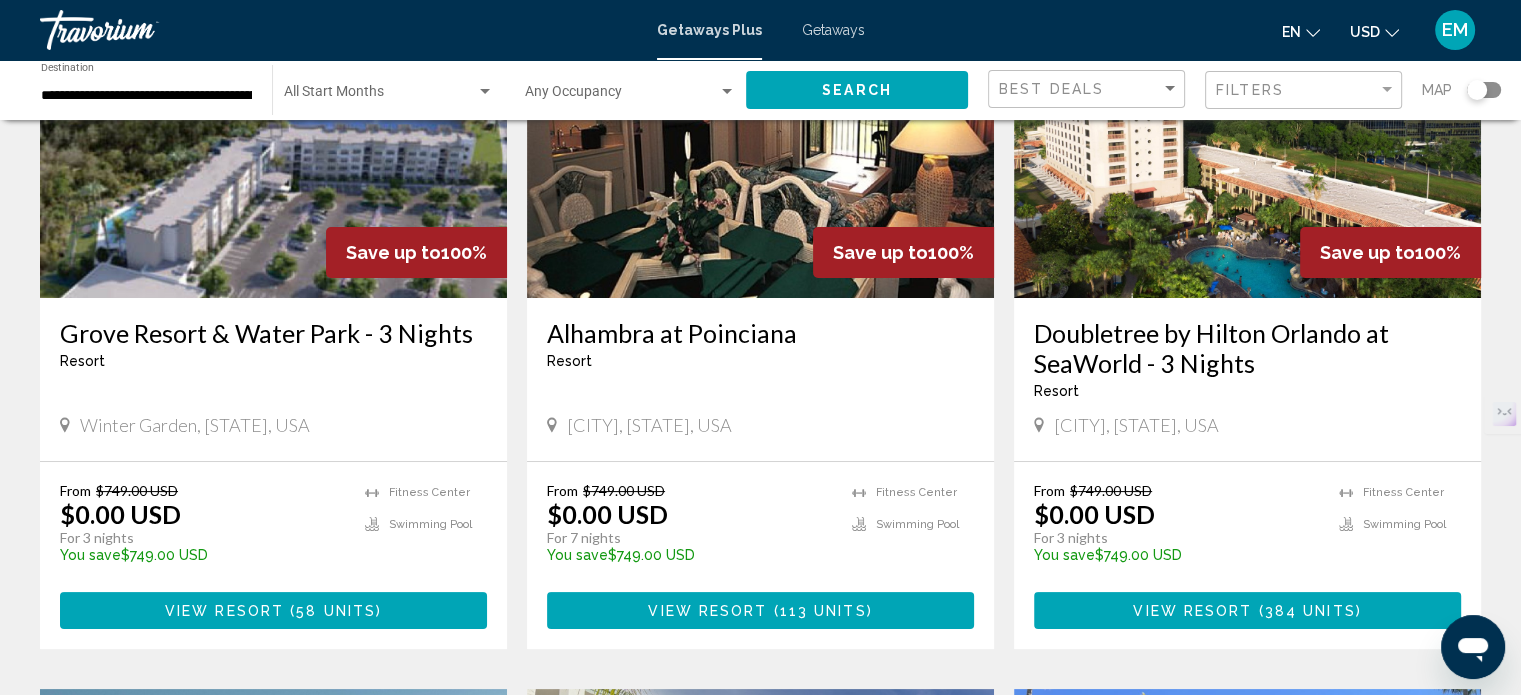 scroll, scrollTop: 300, scrollLeft: 0, axis: vertical 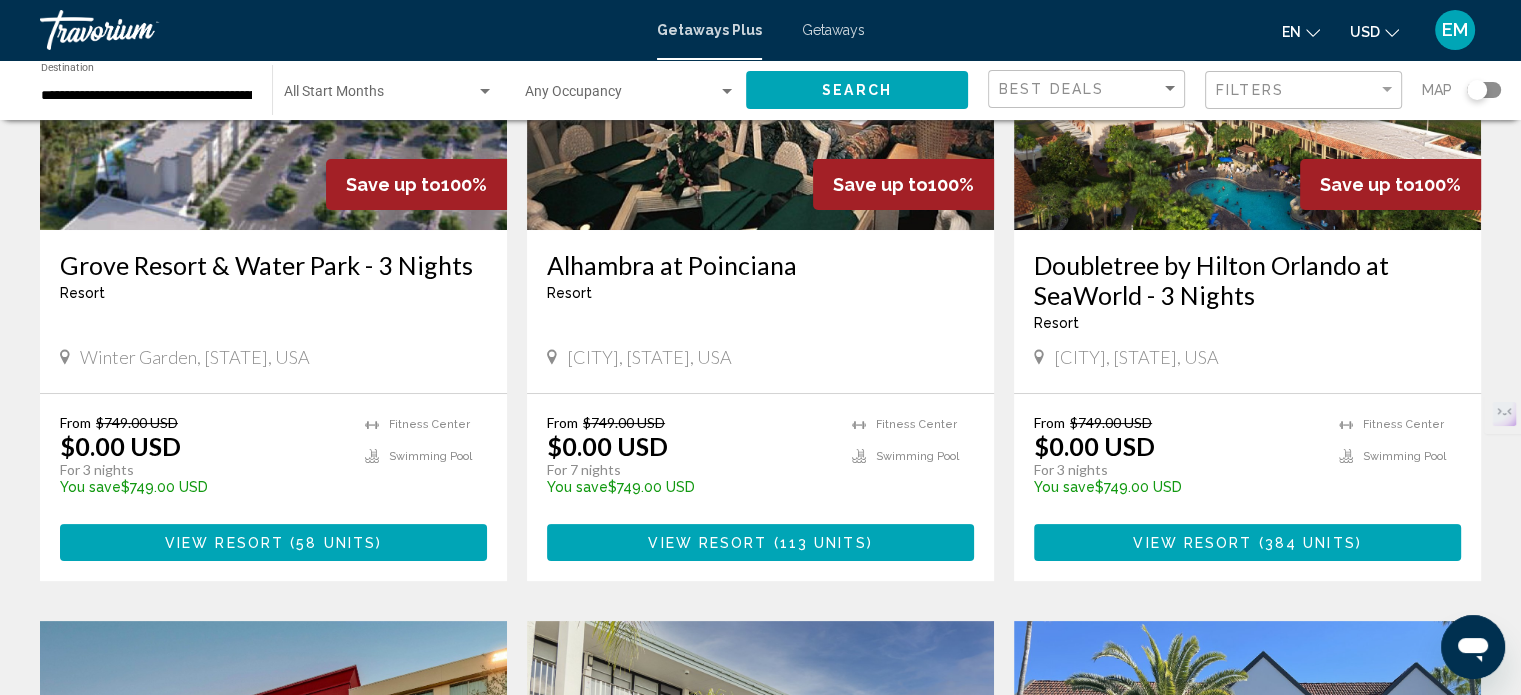 click on "View Resort" at bounding box center (224, 543) 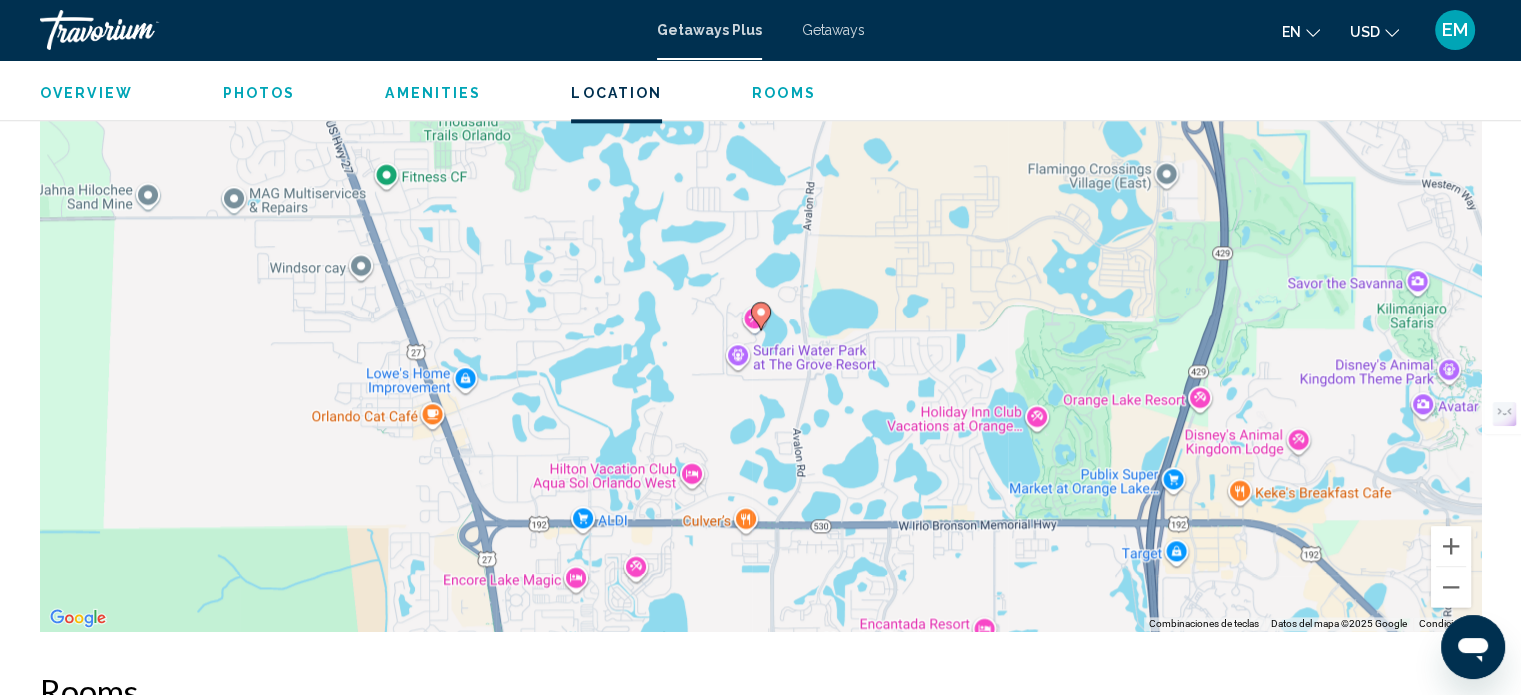 scroll, scrollTop: 2412, scrollLeft: 0, axis: vertical 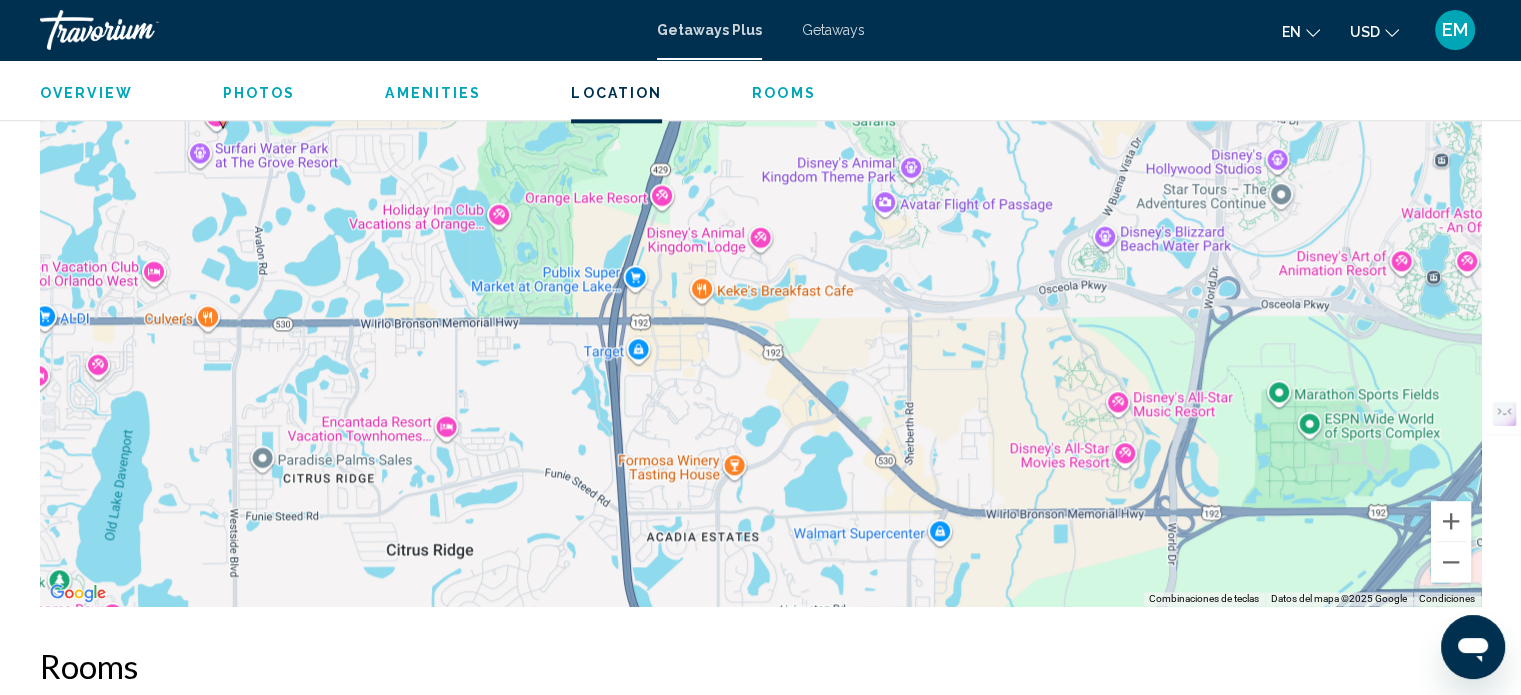 drag, startPoint x: 1071, startPoint y: 492, endPoint x: 528, endPoint y: 315, distance: 571.11993 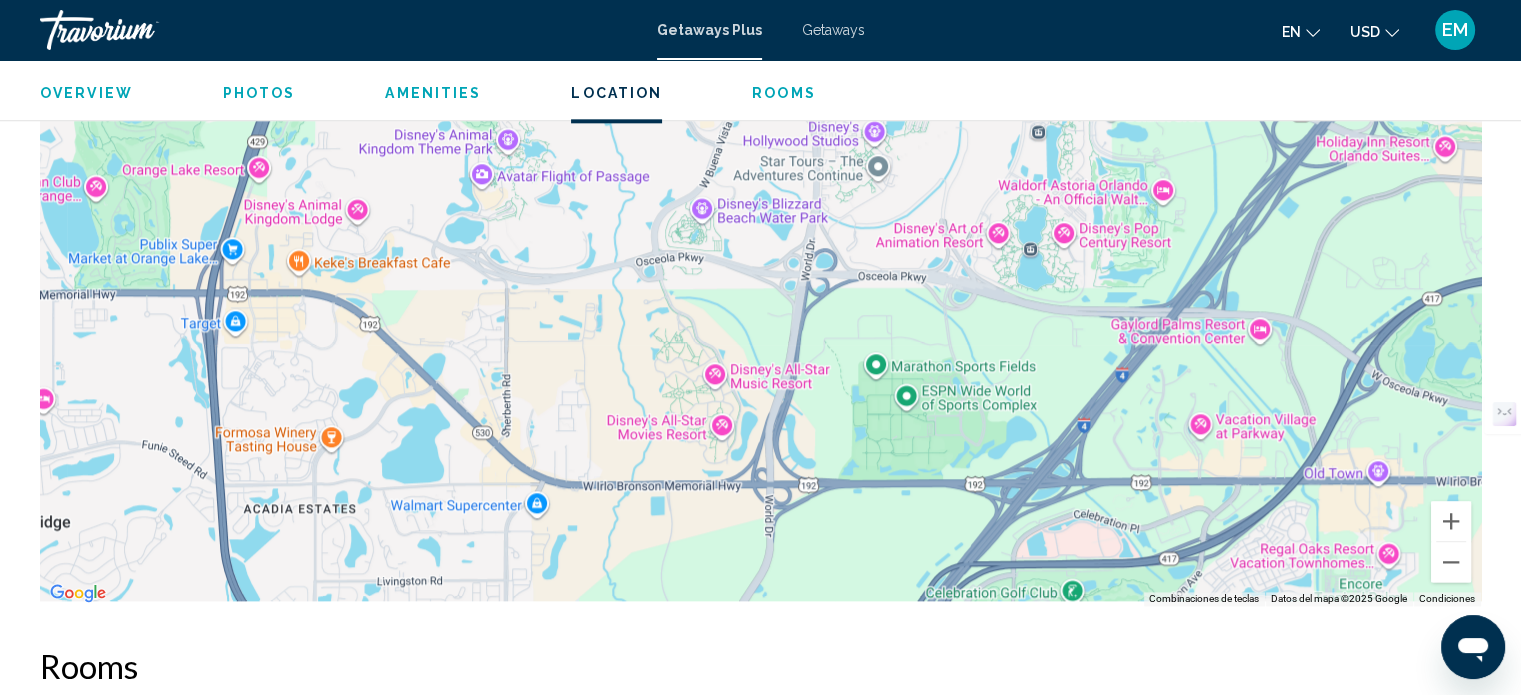 drag, startPoint x: 1276, startPoint y: 446, endPoint x: 876, endPoint y: 425, distance: 400.55087 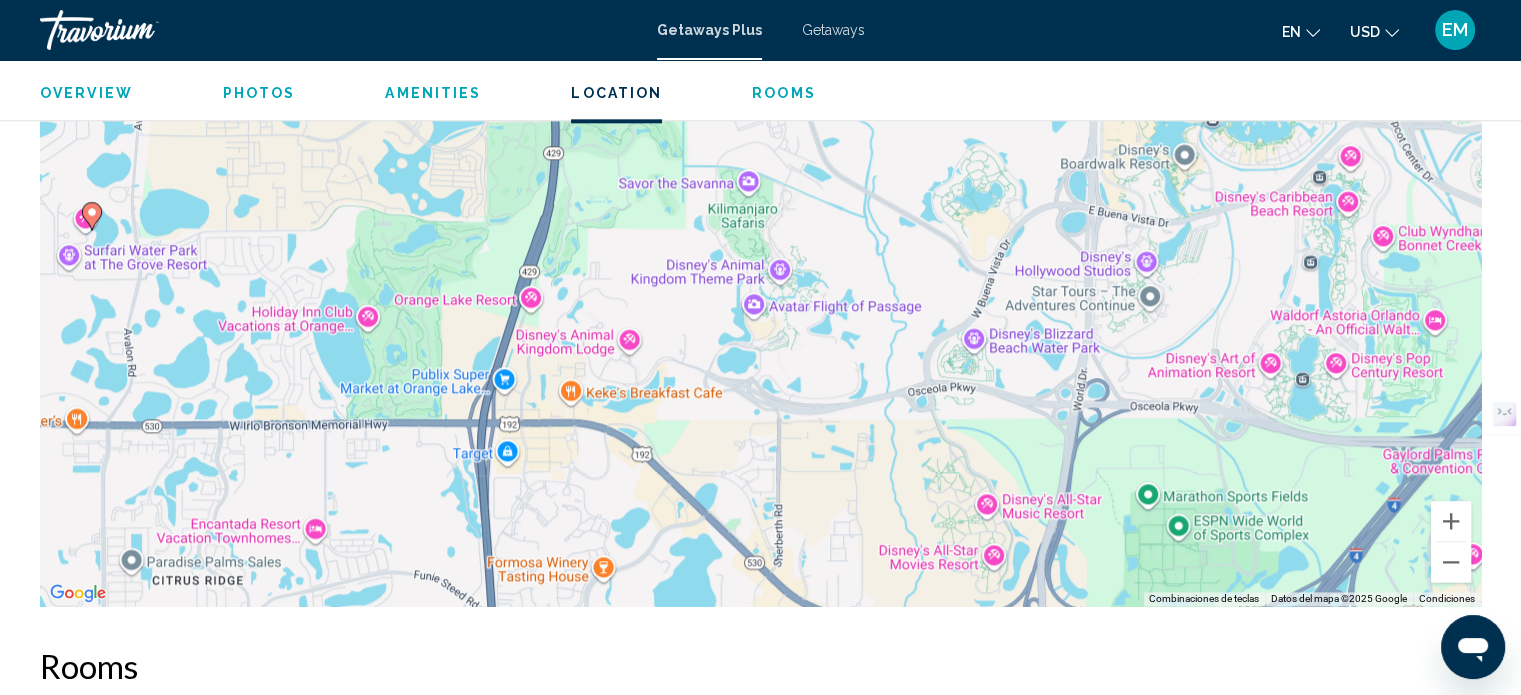 drag, startPoint x: 984, startPoint y: 365, endPoint x: 1267, endPoint y: 503, distance: 314.85394 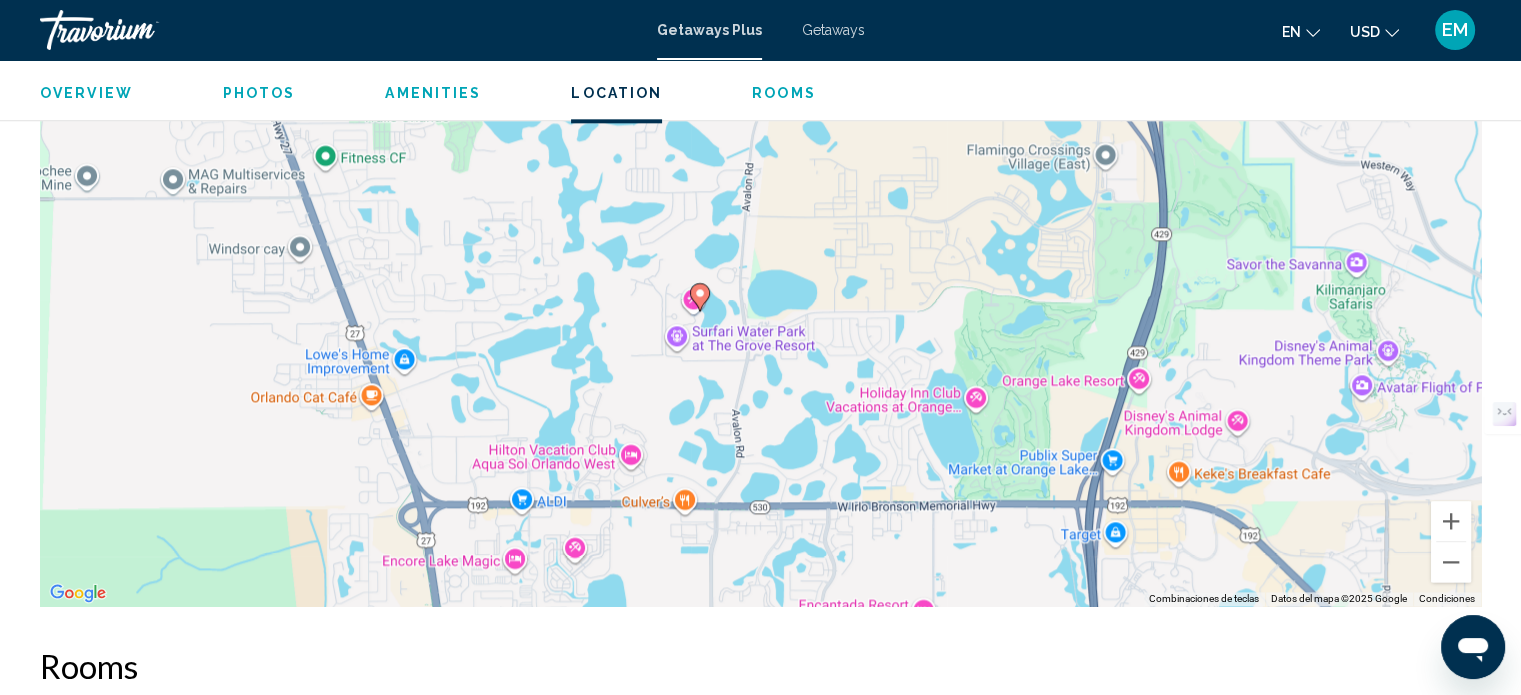 drag, startPoint x: 358, startPoint y: 377, endPoint x: 957, endPoint y: 451, distance: 603.55365 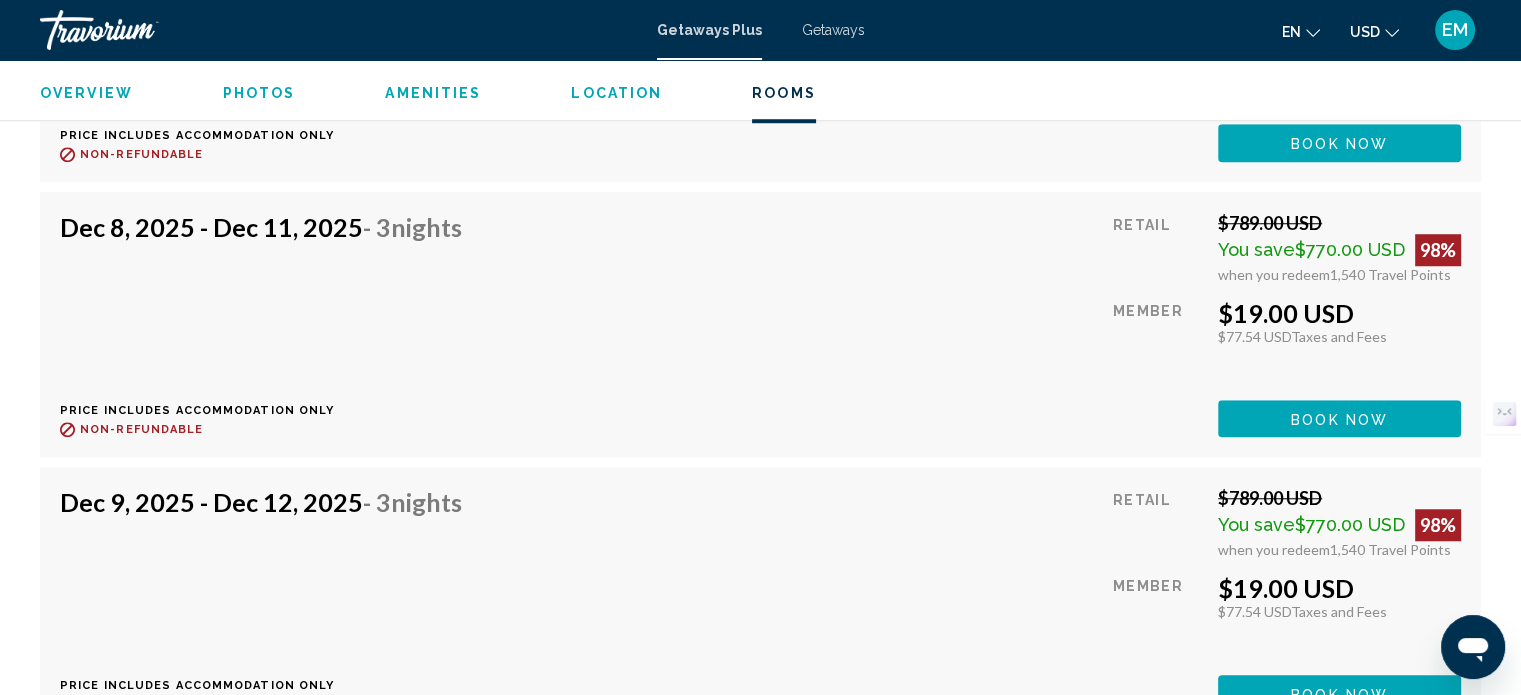 scroll, scrollTop: 8792, scrollLeft: 0, axis: vertical 